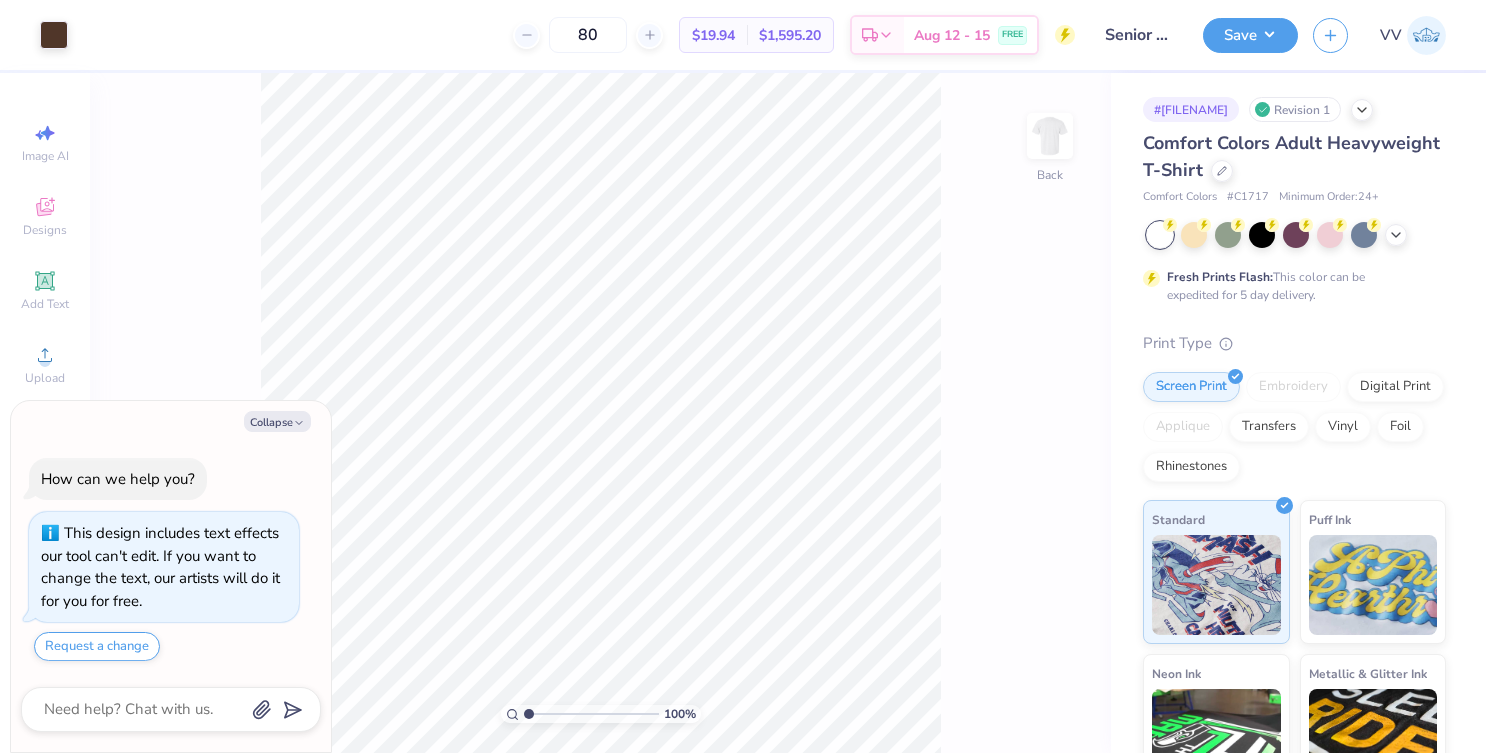 scroll, scrollTop: 0, scrollLeft: 0, axis: both 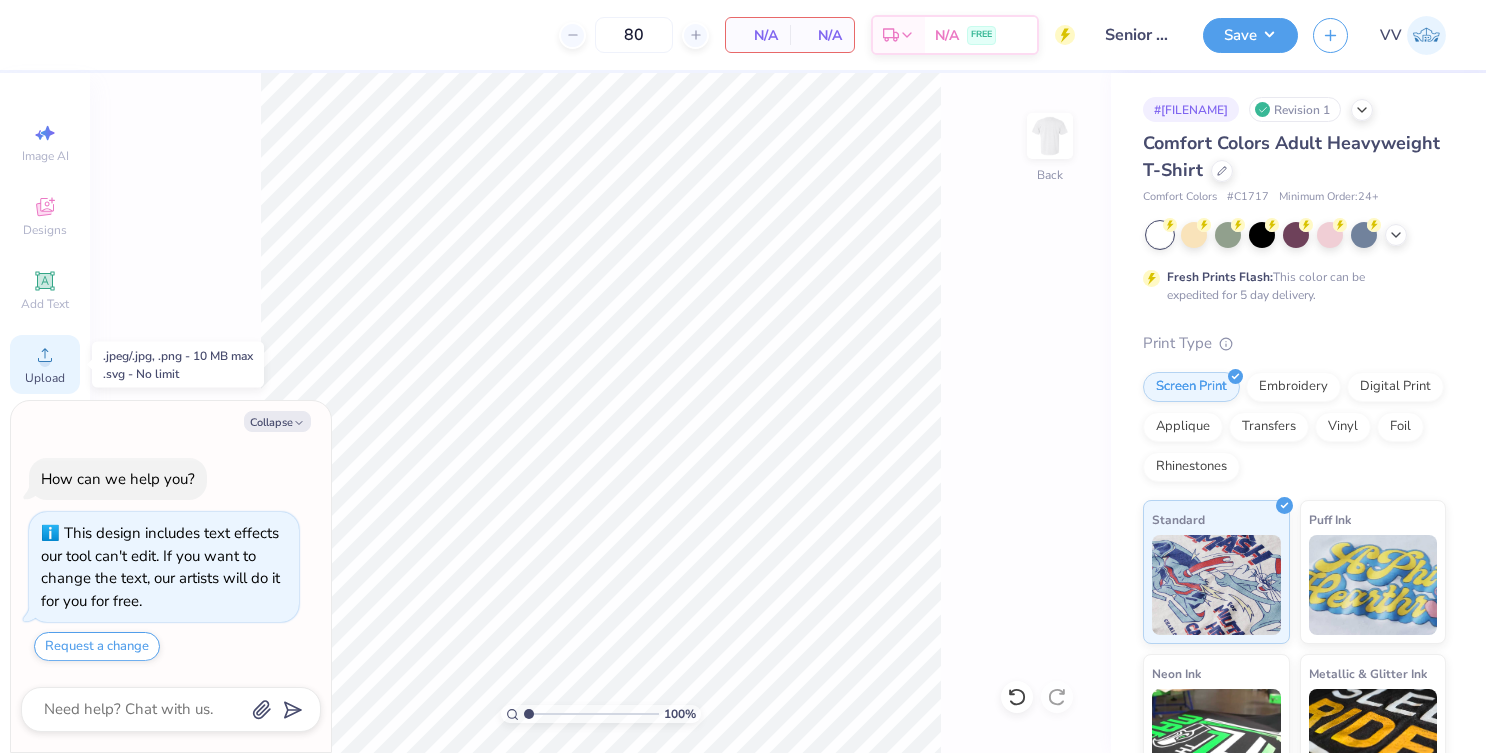 click on "Upload" at bounding box center [45, 364] 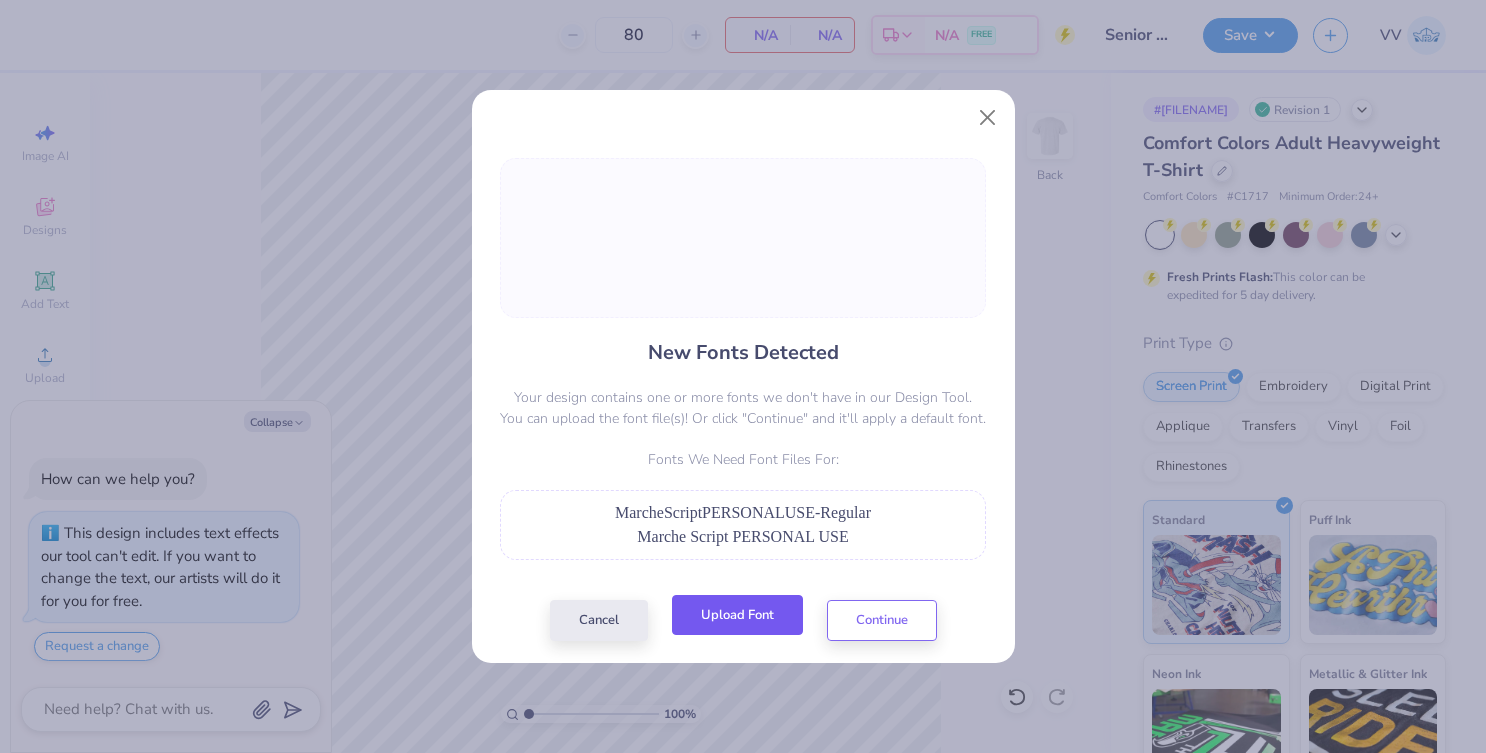 click on "Upload Font" at bounding box center [737, 615] 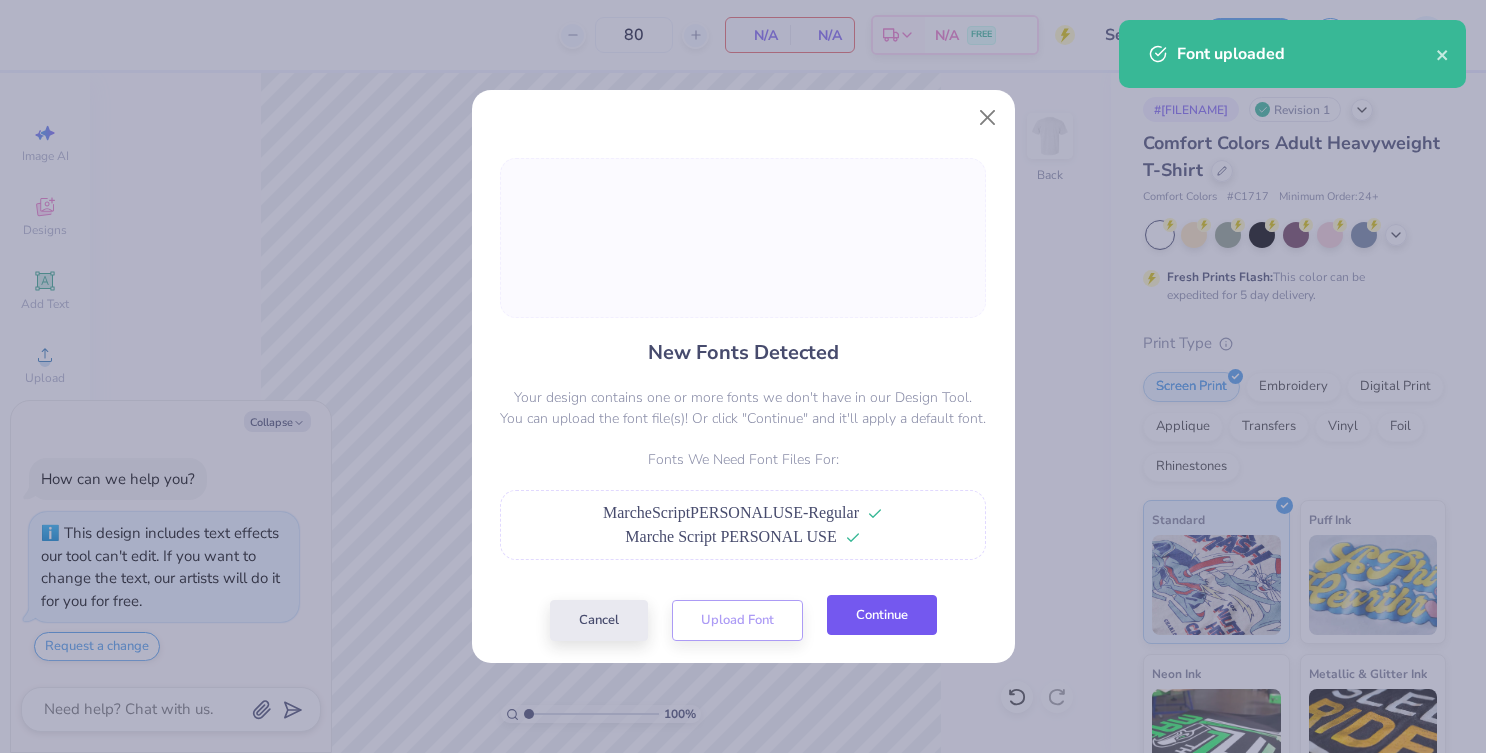 click on "Continue" at bounding box center (882, 615) 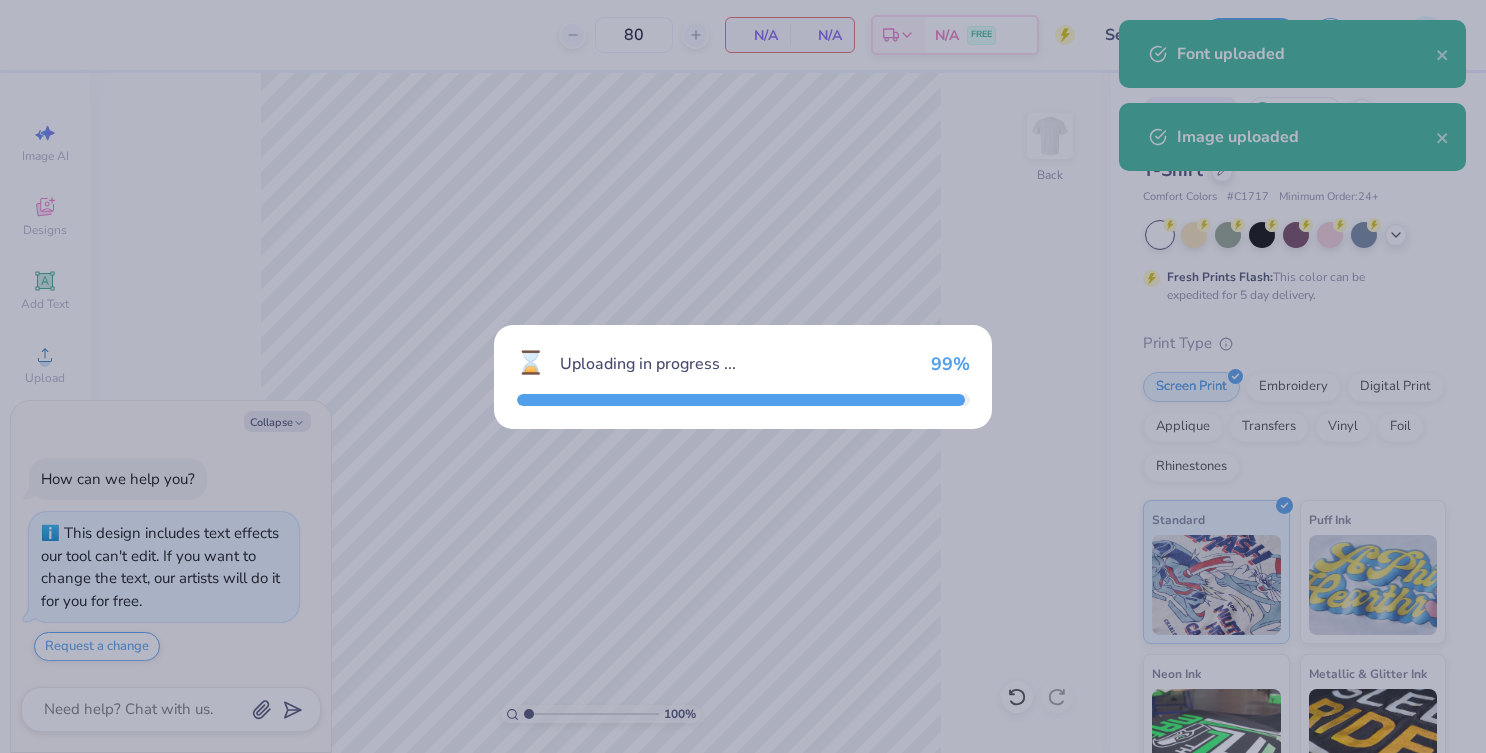 type on "x" 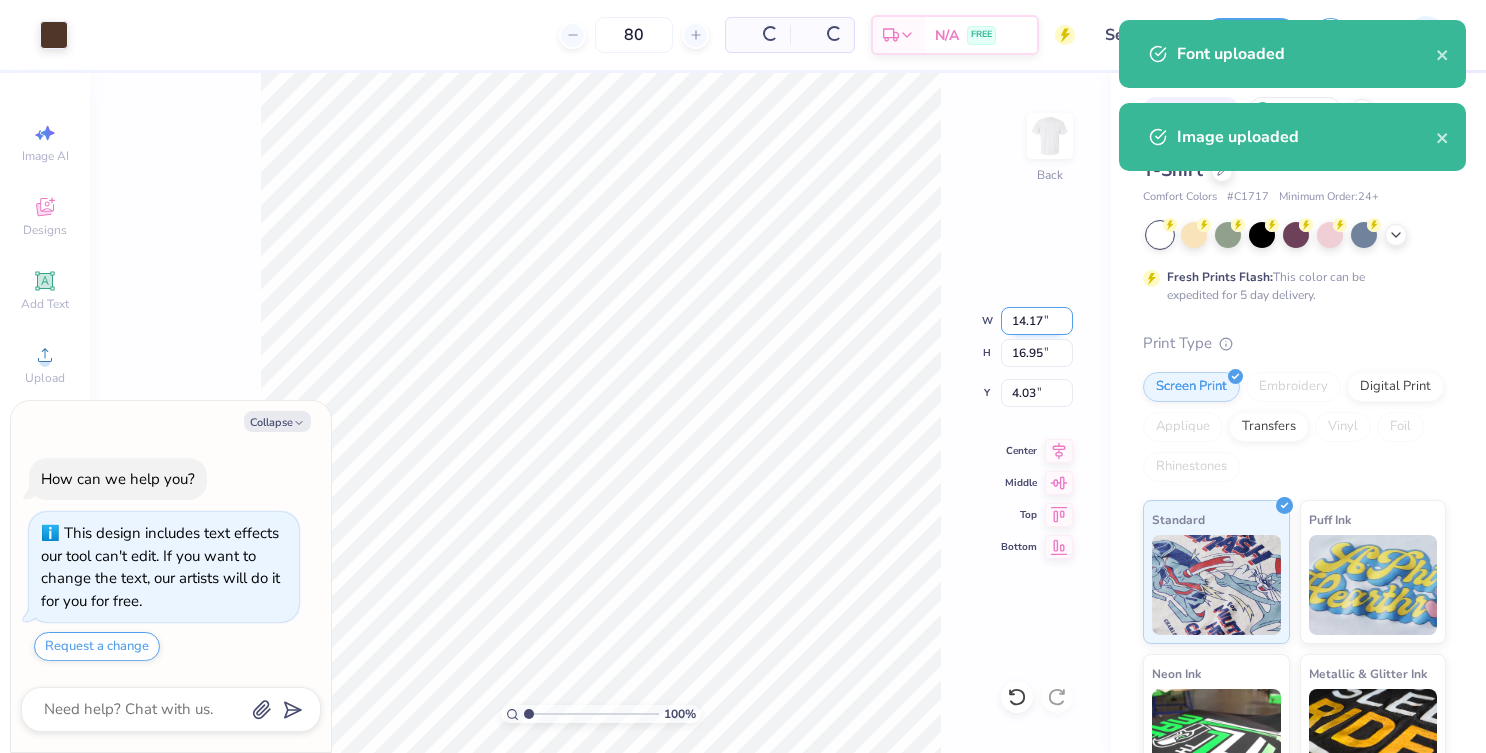 click on "14.17" at bounding box center (1037, 321) 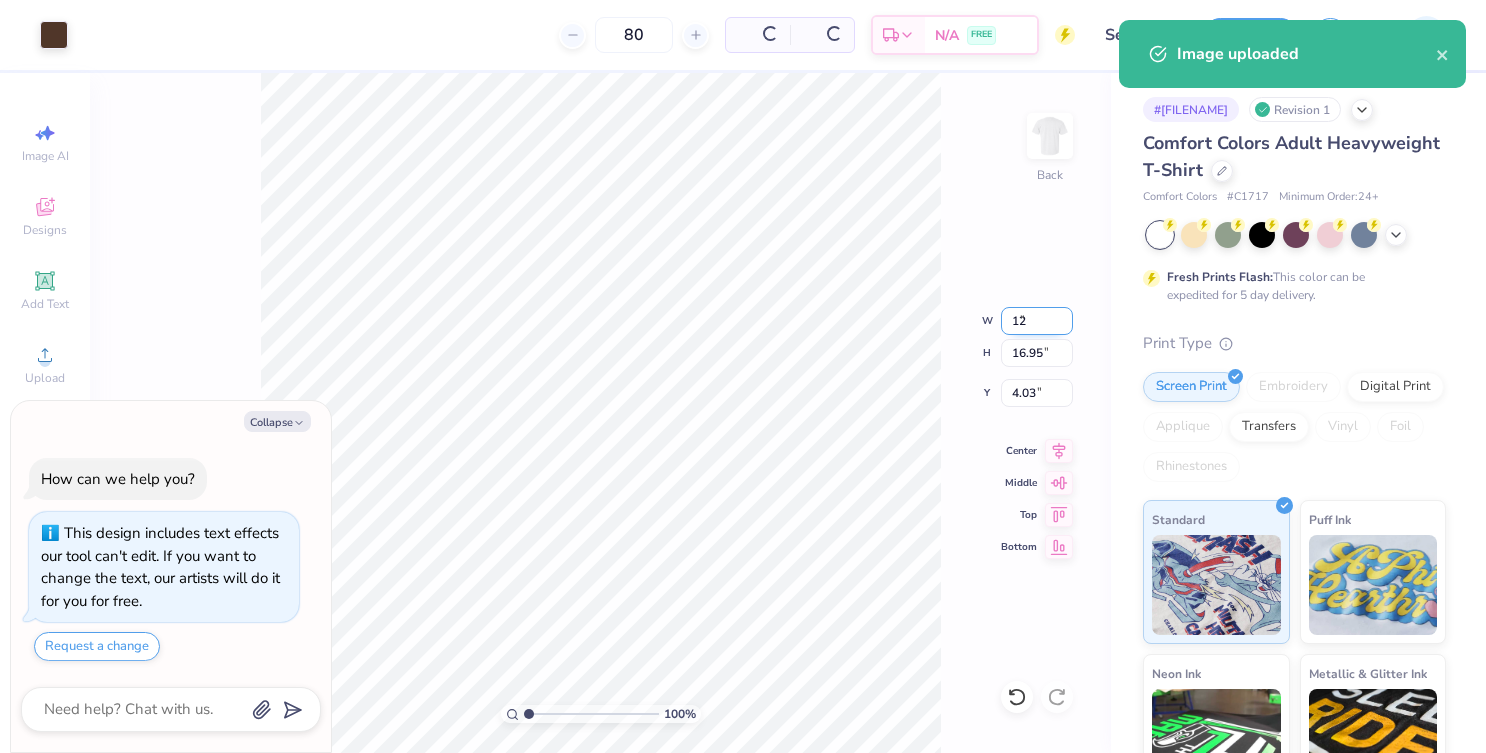 type on "12" 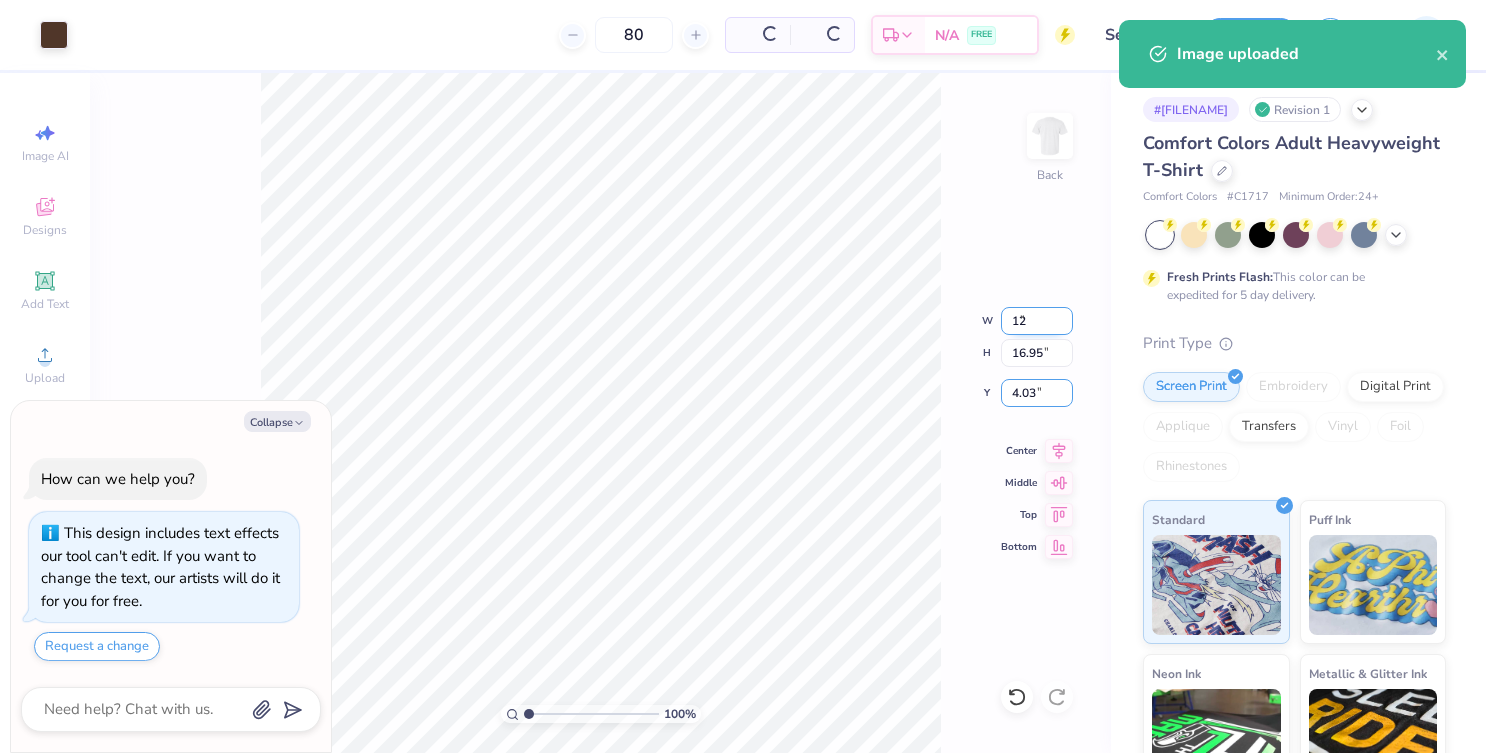 type on "x" 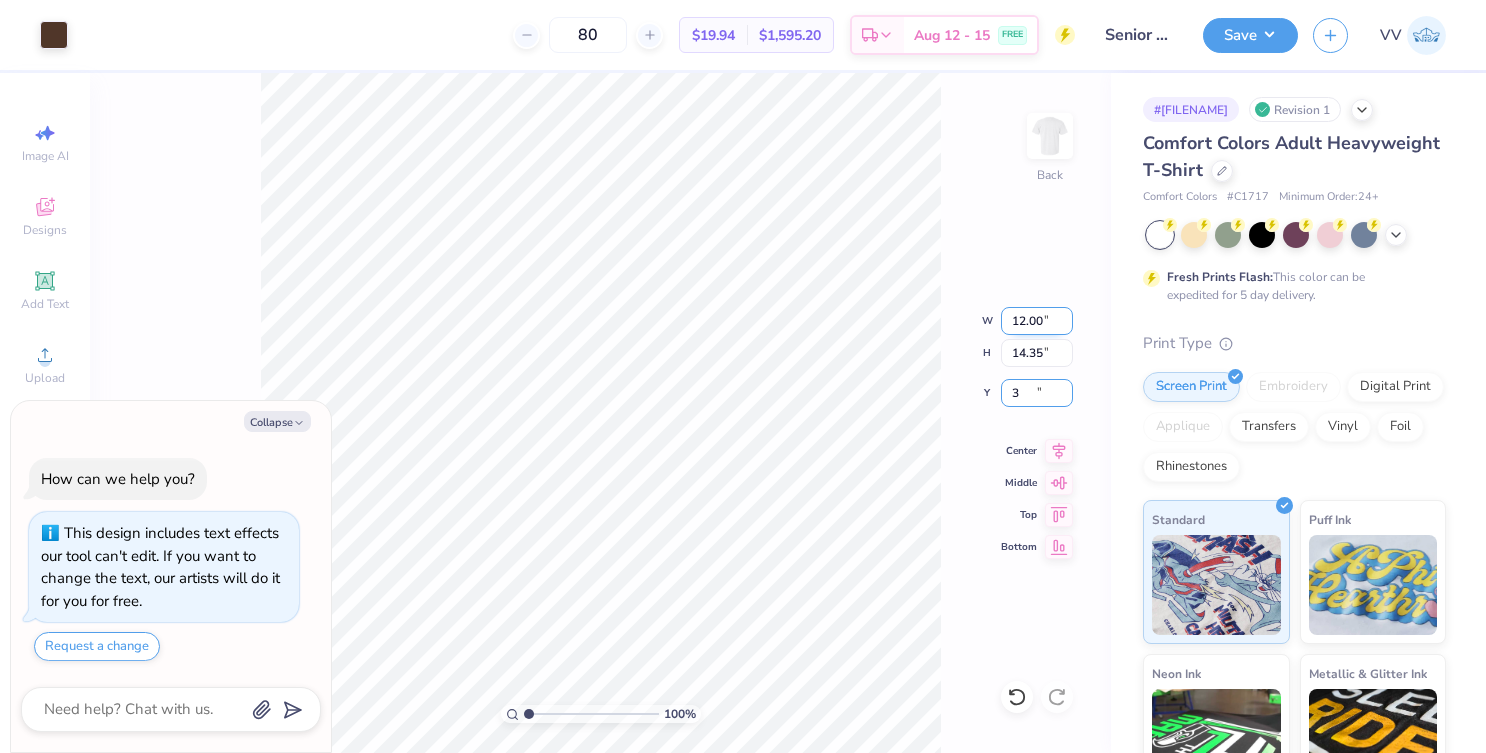 type on "3" 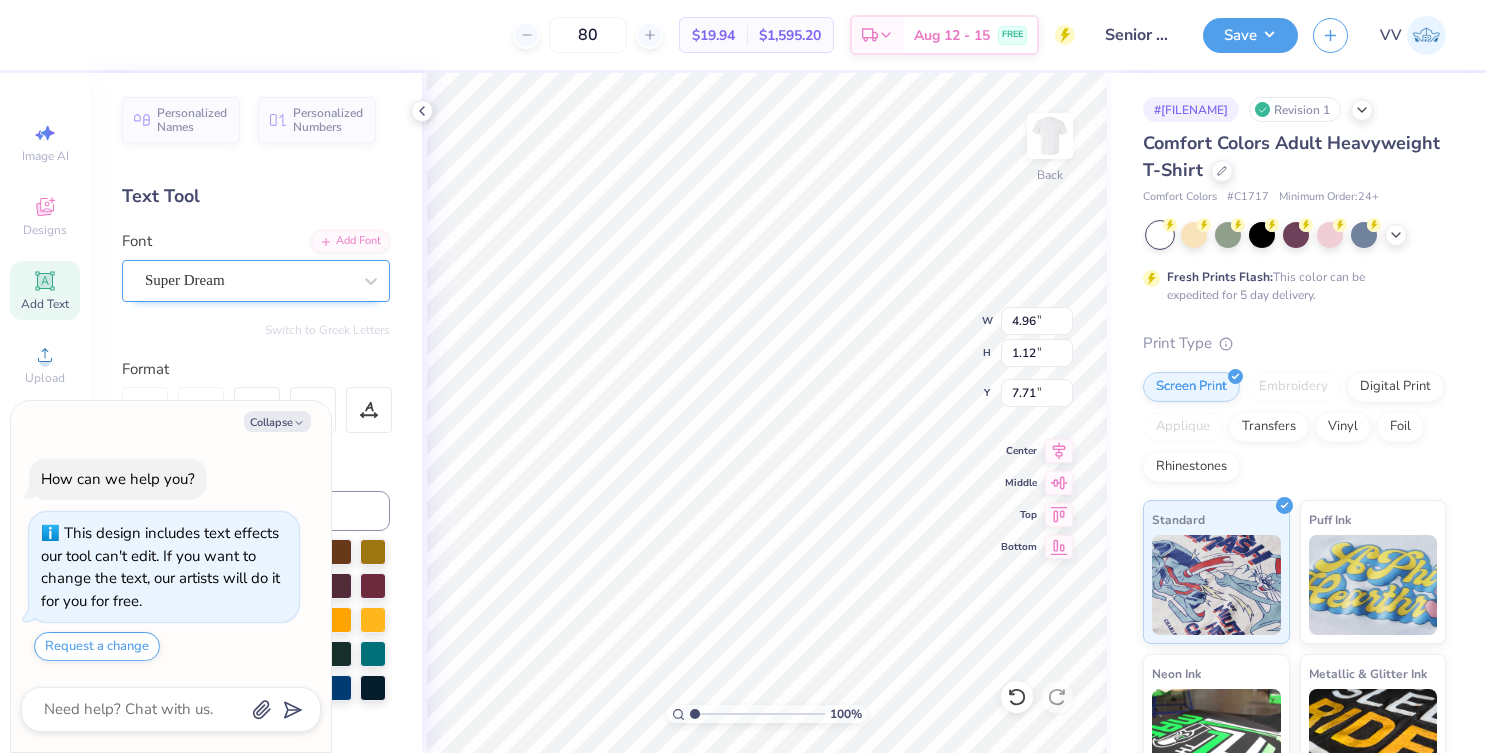 click on "Super Dream" at bounding box center [248, 280] 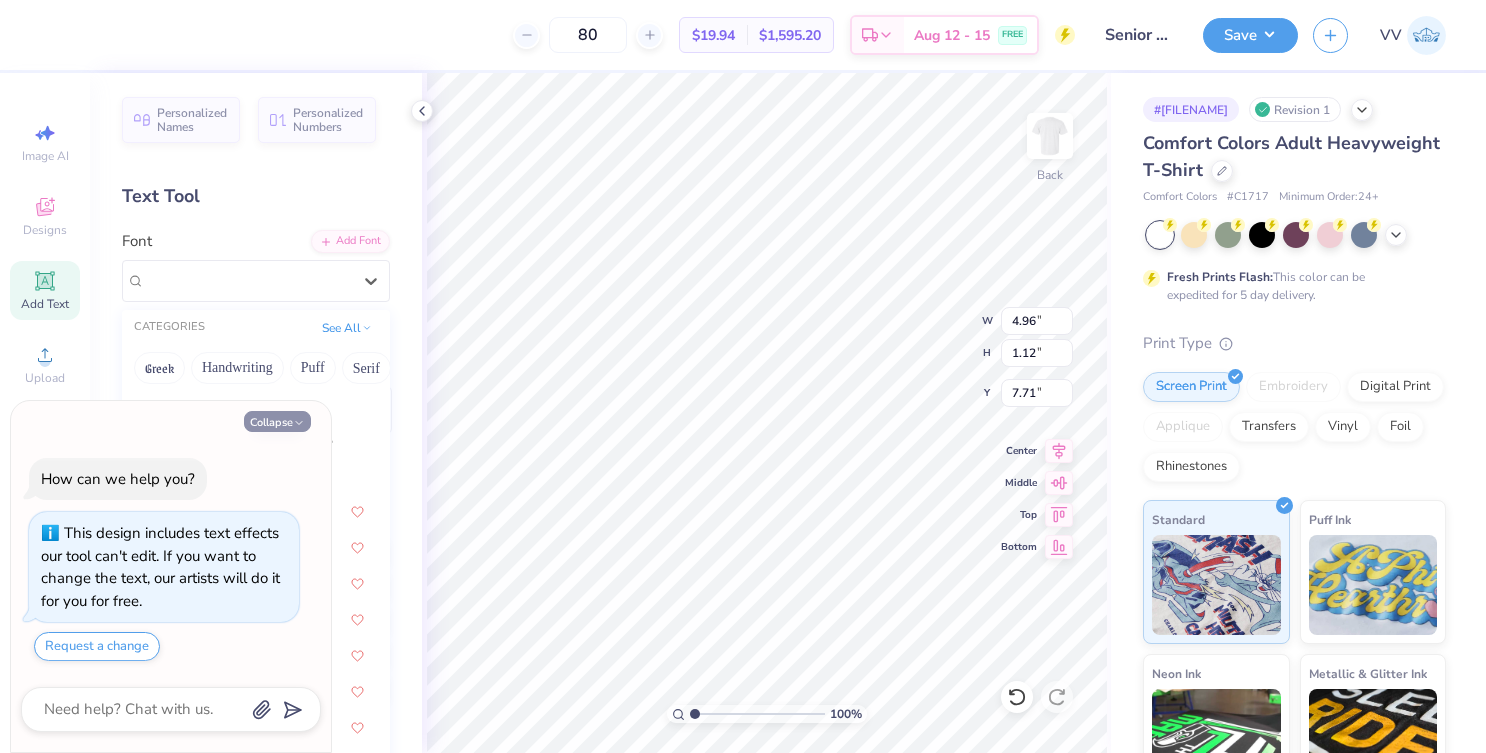 click on "Collapse" at bounding box center (277, 421) 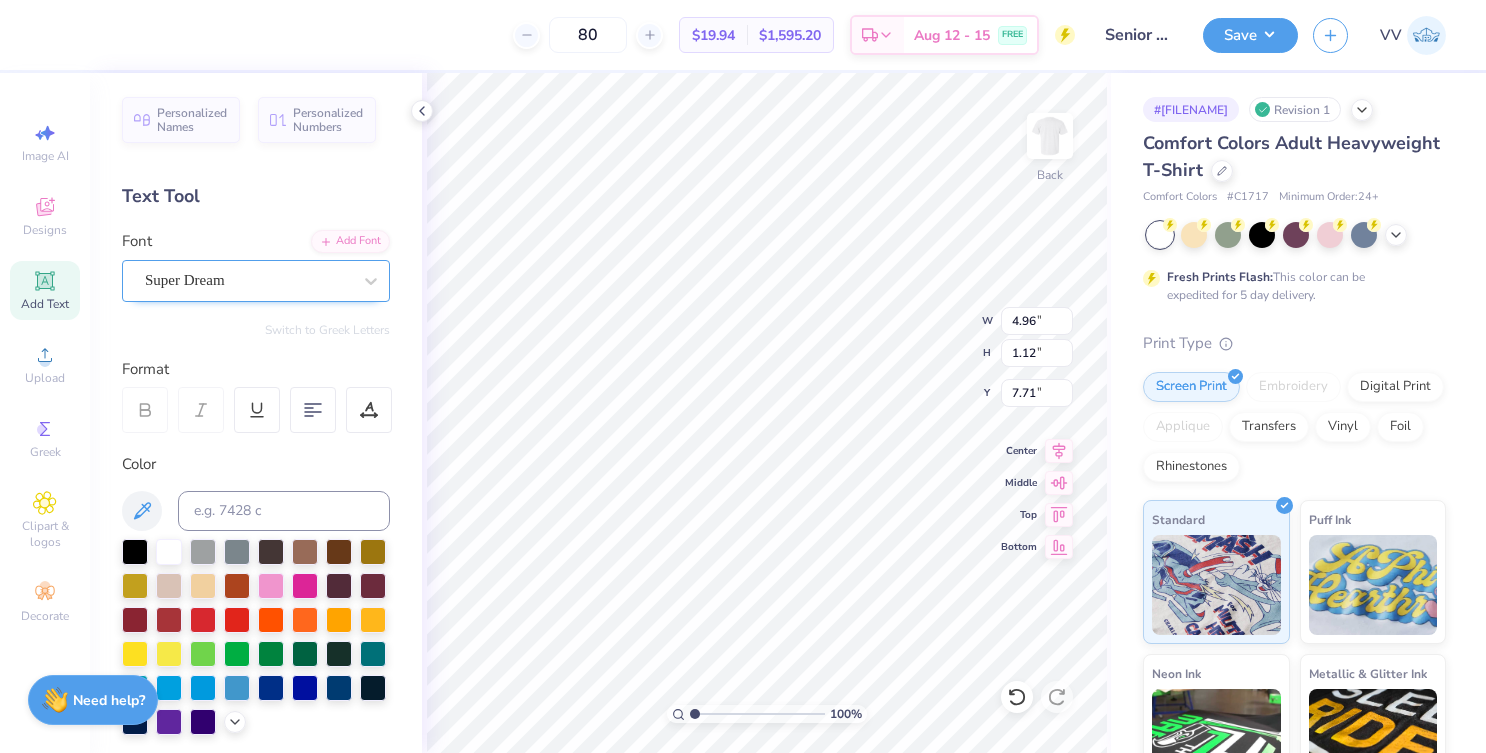 click on "Super Dream" at bounding box center [248, 280] 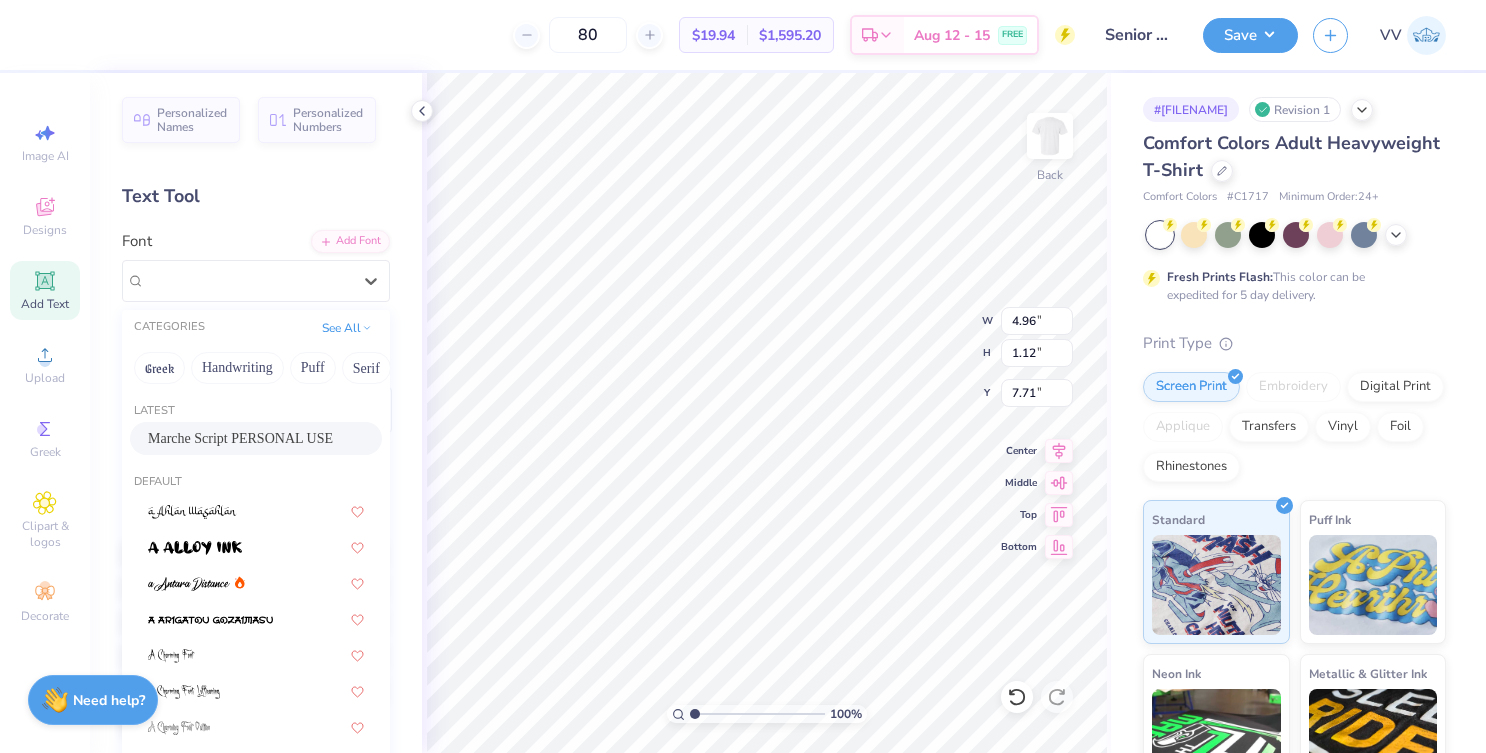 click on "Marche Script PERSONAL USE" at bounding box center (240, 438) 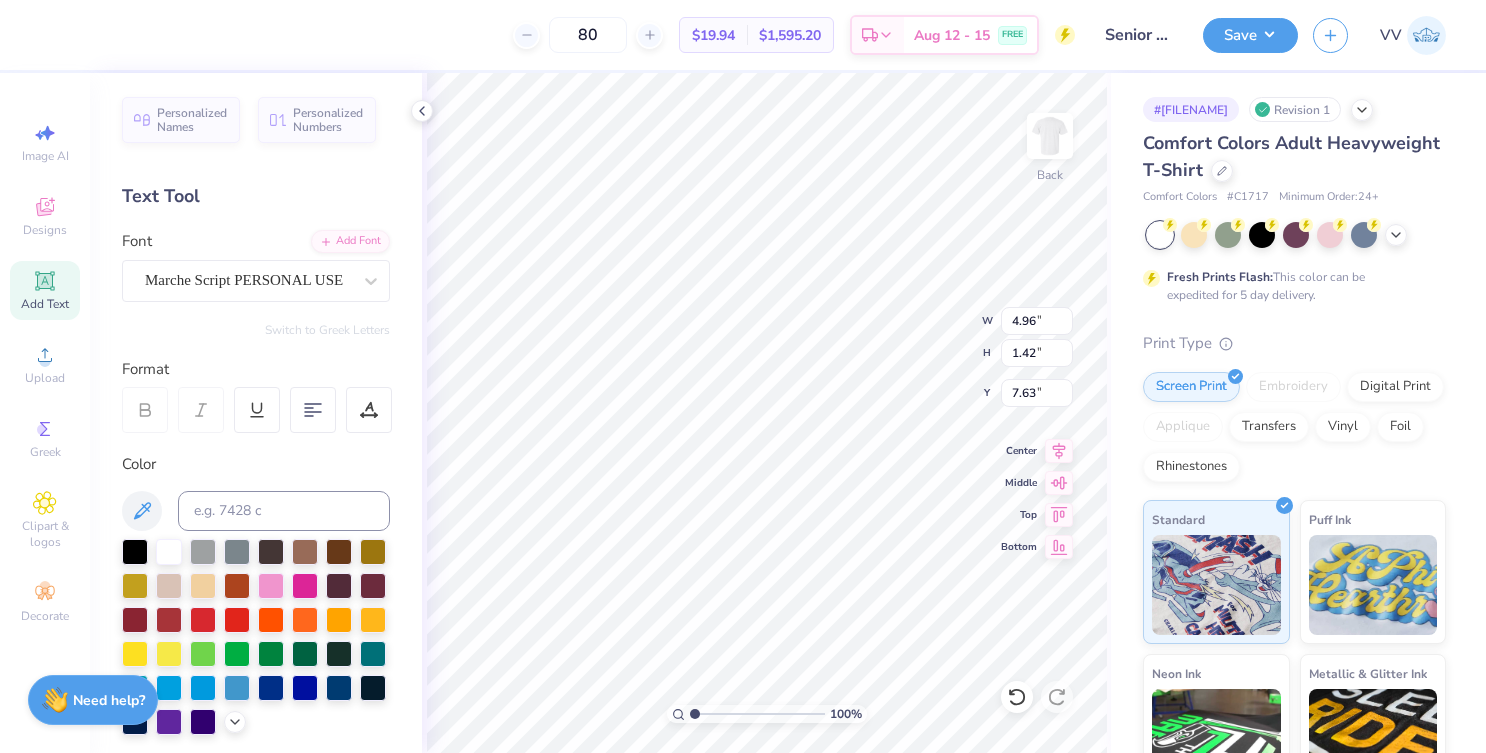 type on "1.42" 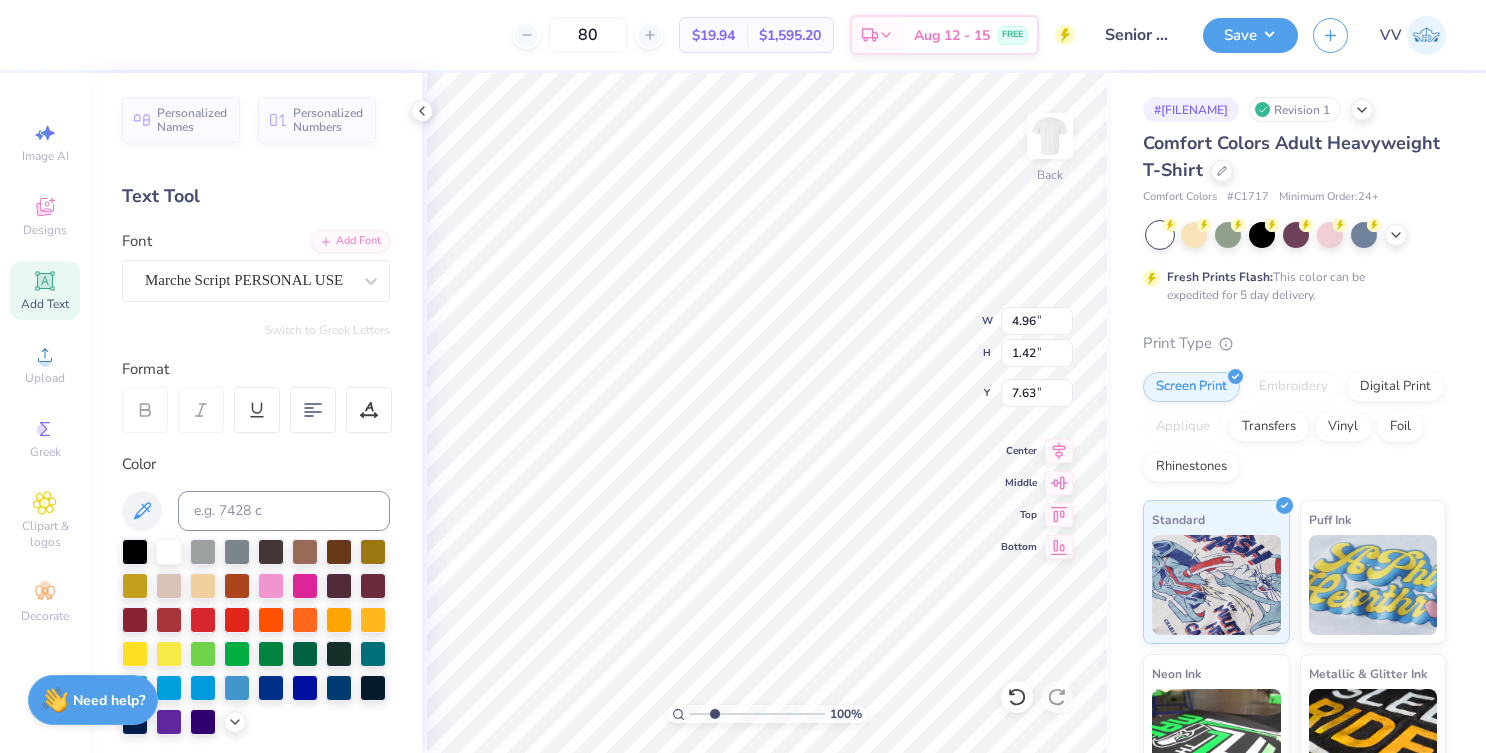 click at bounding box center (757, 714) 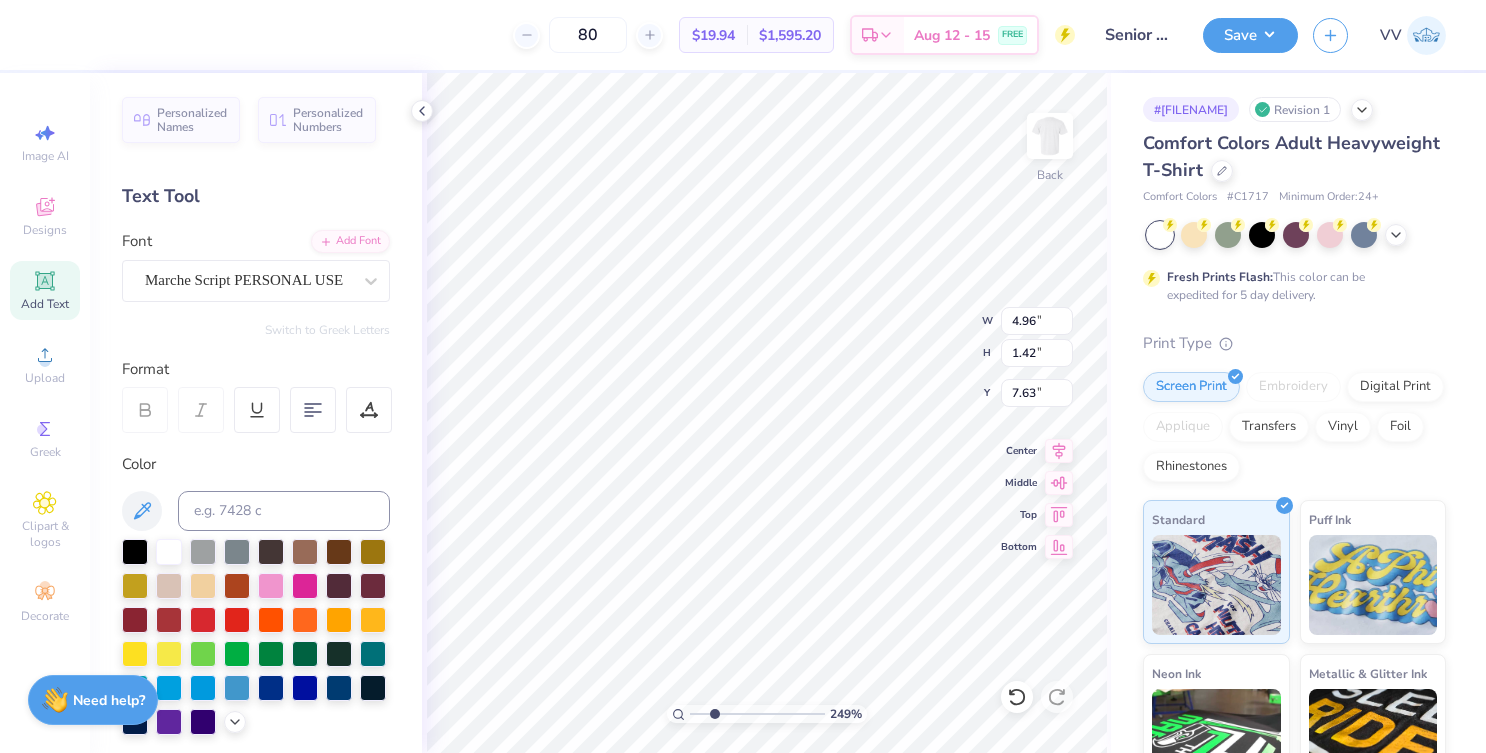 type on "7.62" 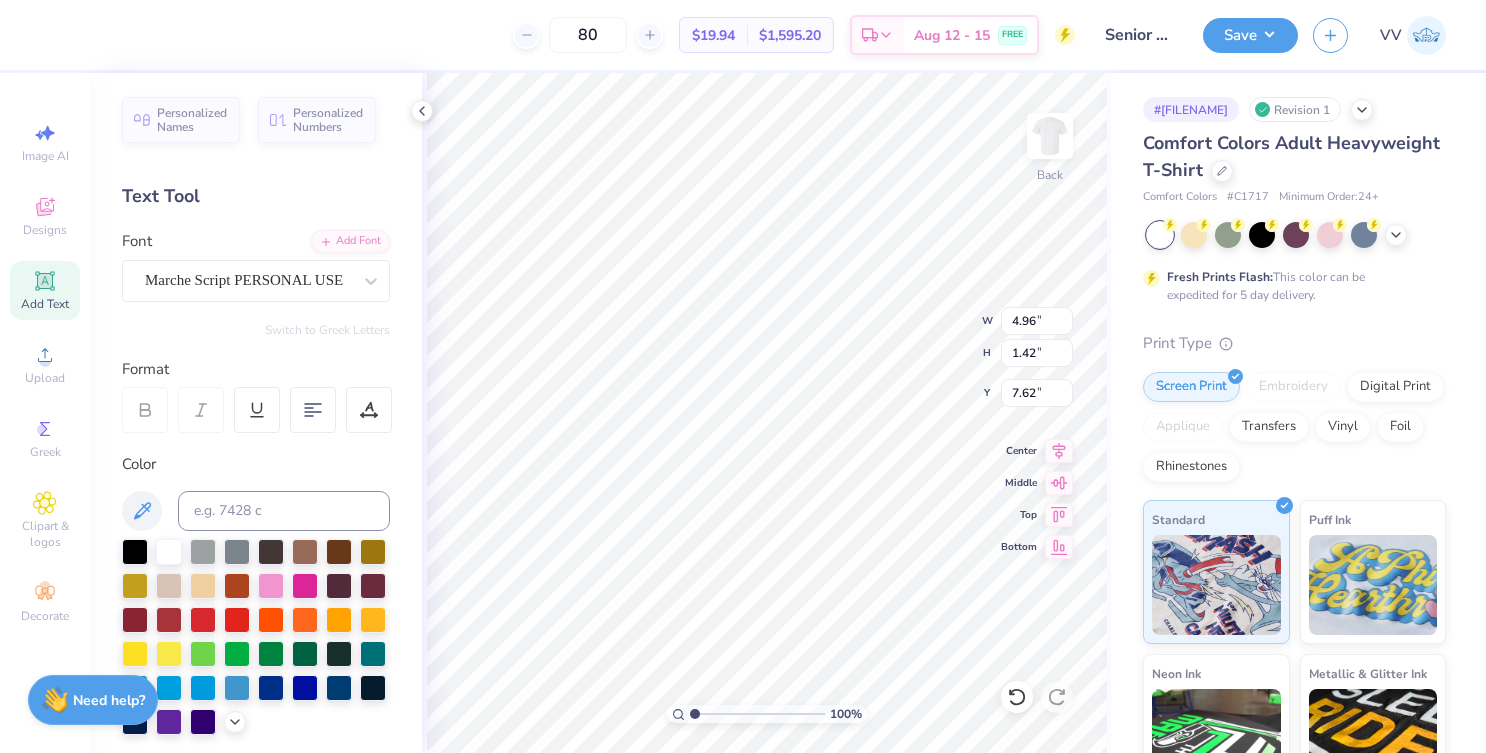 type on "1" 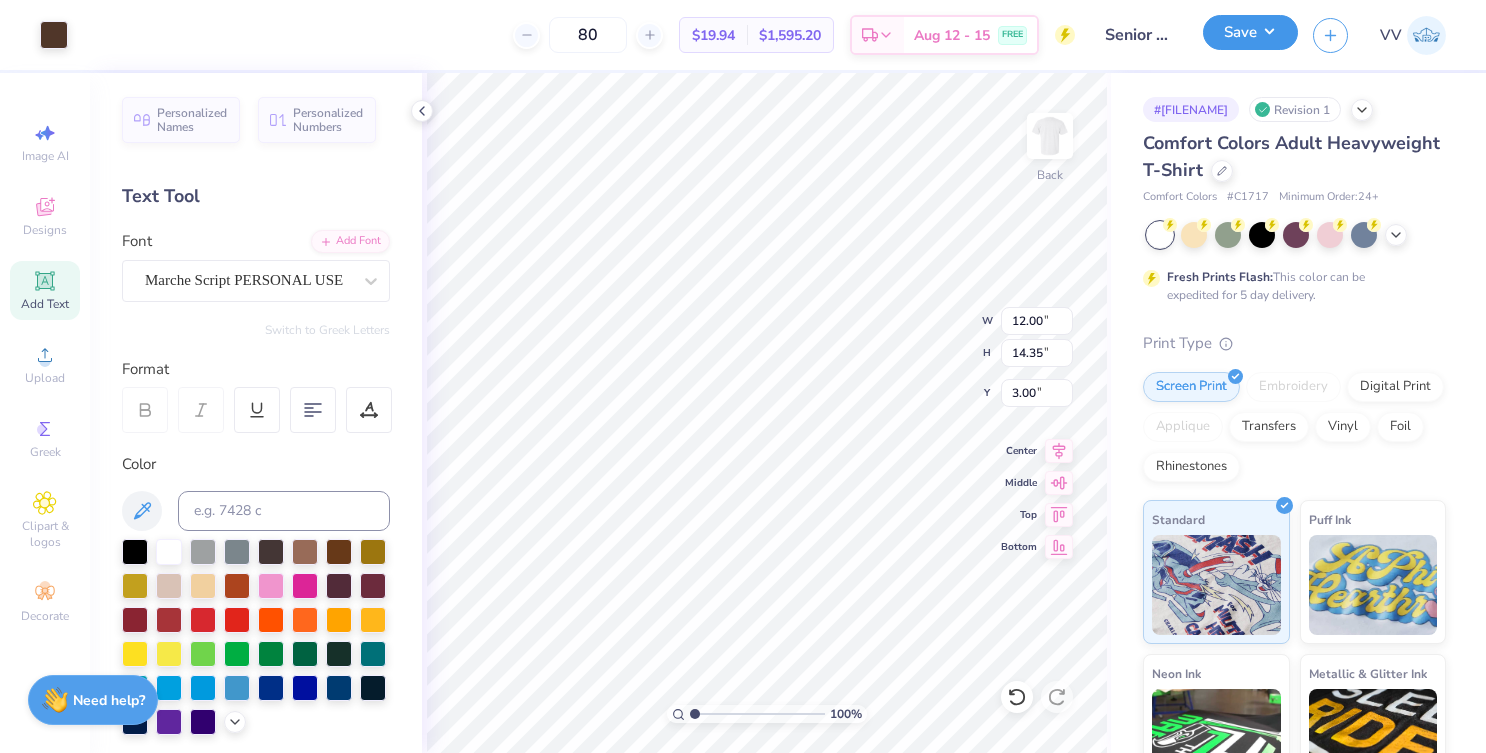 click on "Save" at bounding box center (1250, 32) 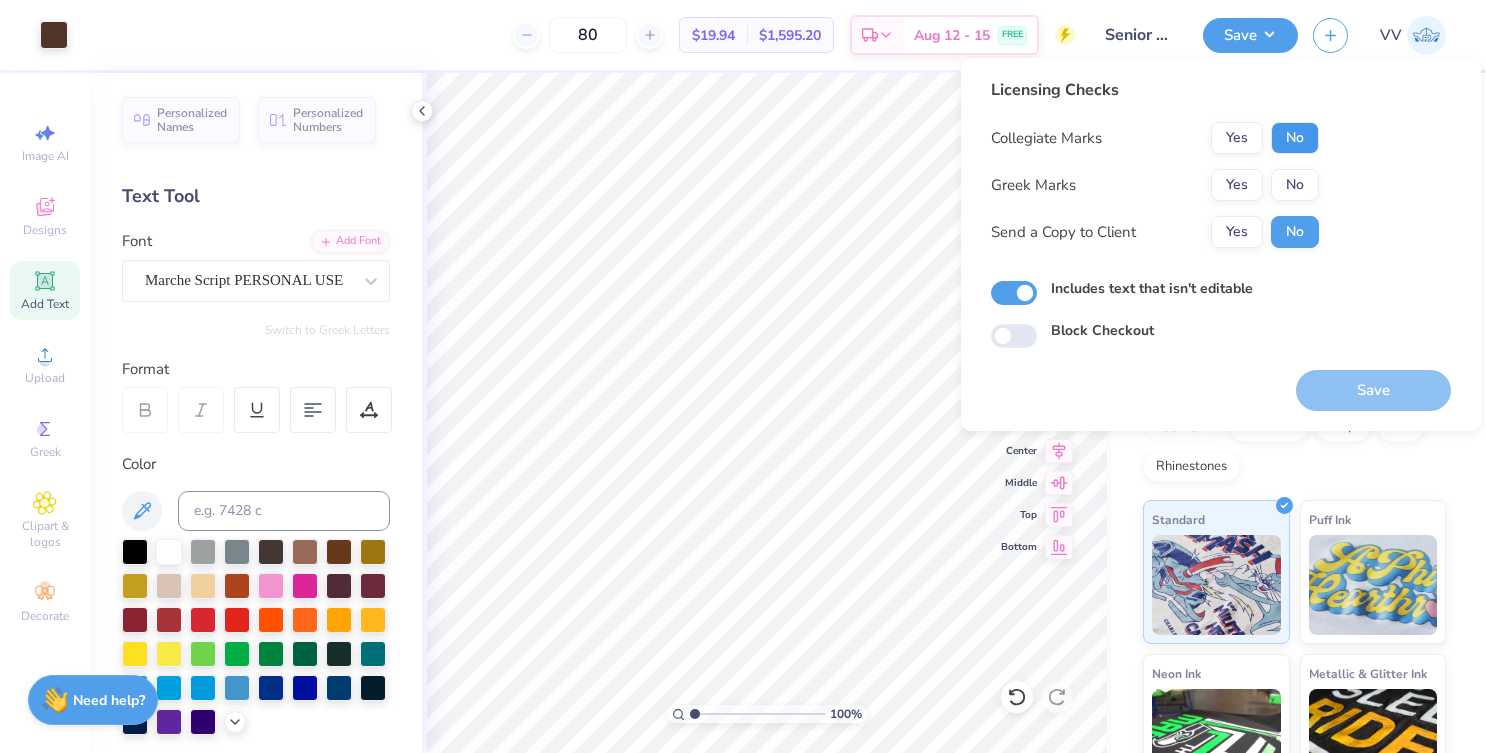 click on "No" at bounding box center [1295, 138] 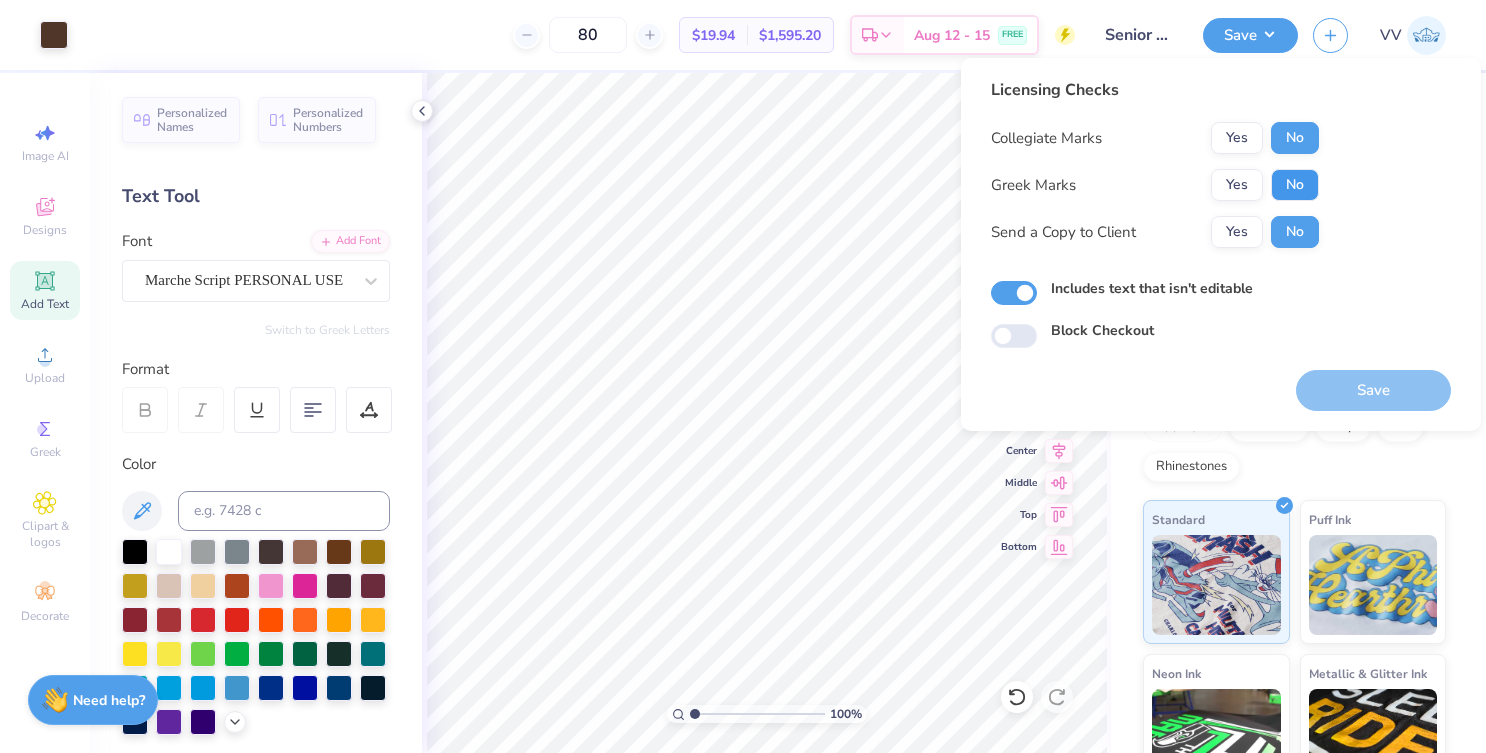 click on "No" at bounding box center [1295, 185] 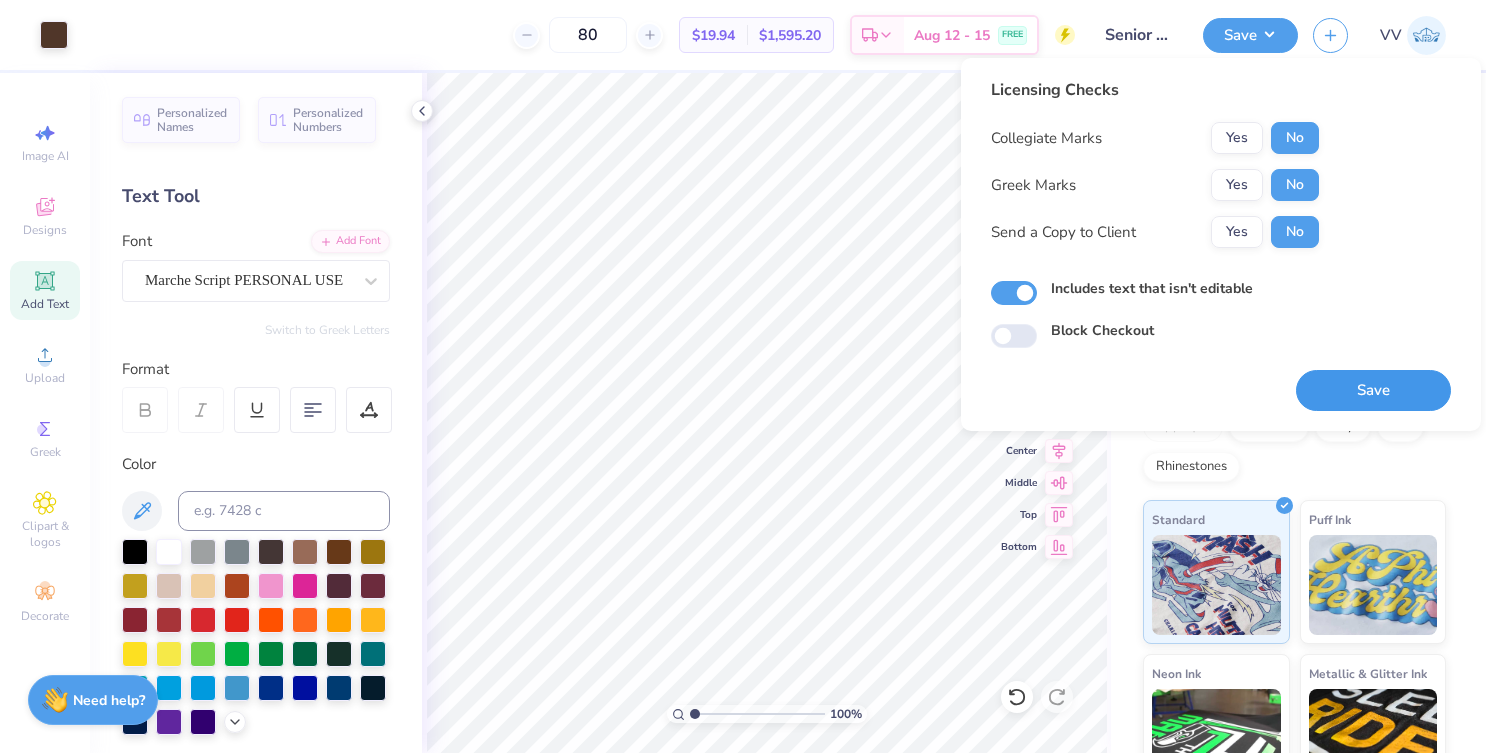 click on "Save" at bounding box center (1373, 390) 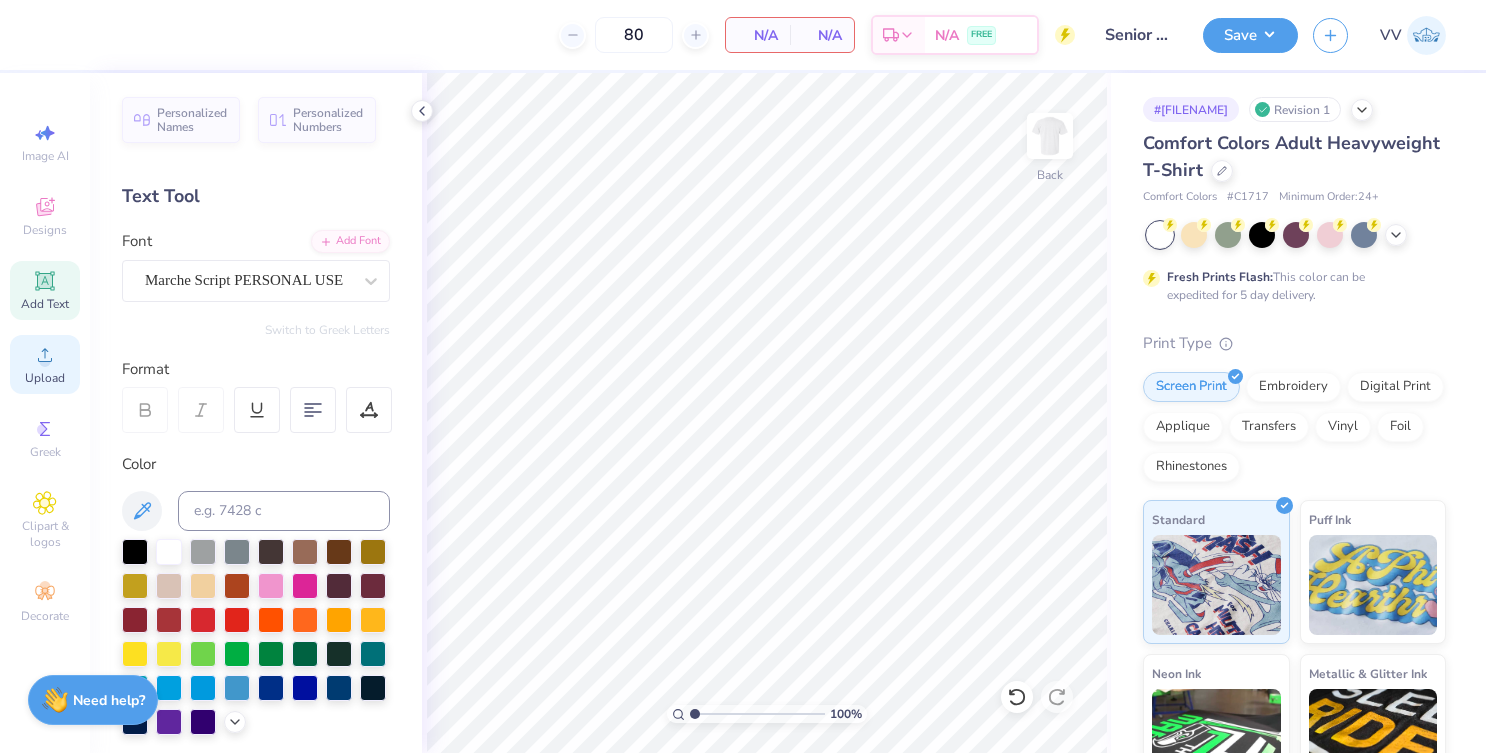 click on "Upload" at bounding box center (45, 364) 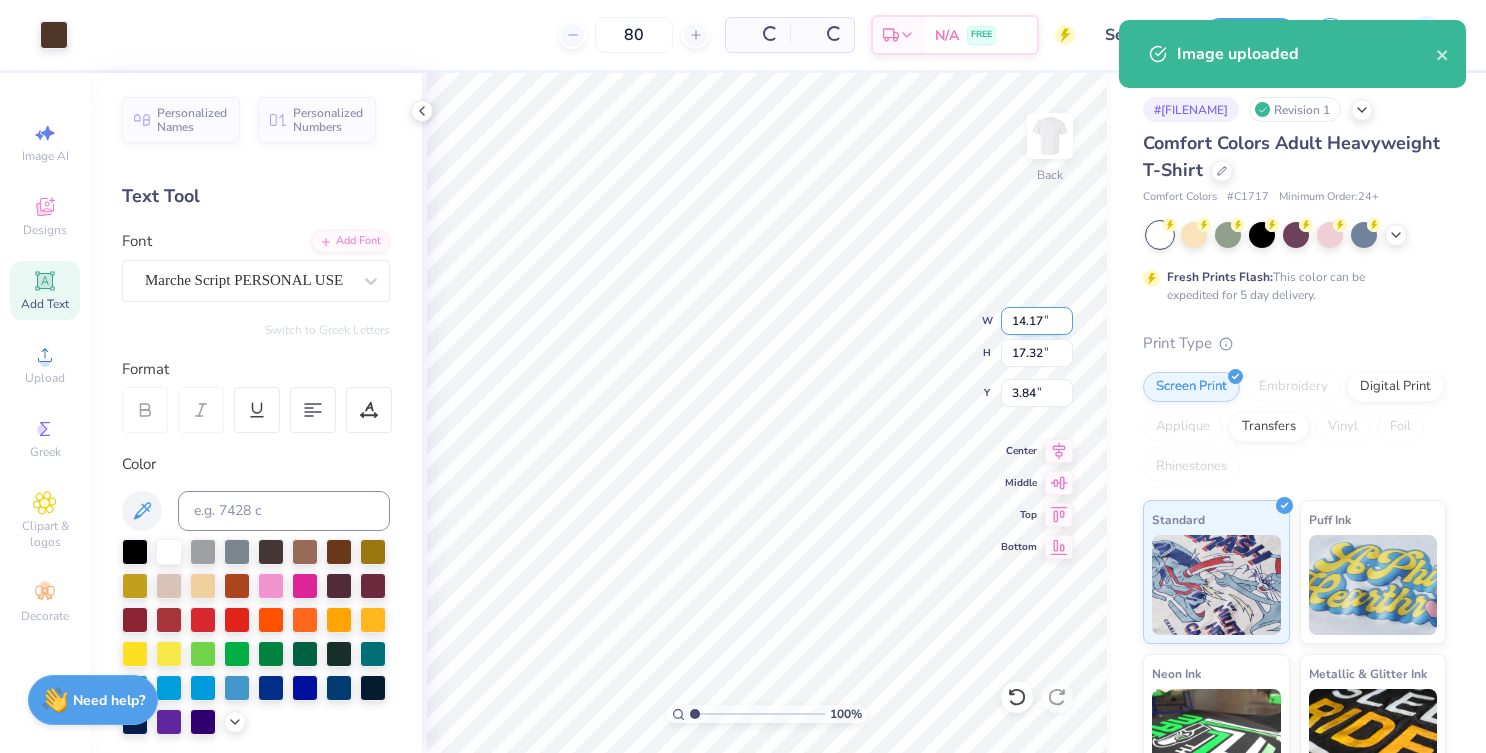 click on "14.17" at bounding box center (1037, 321) 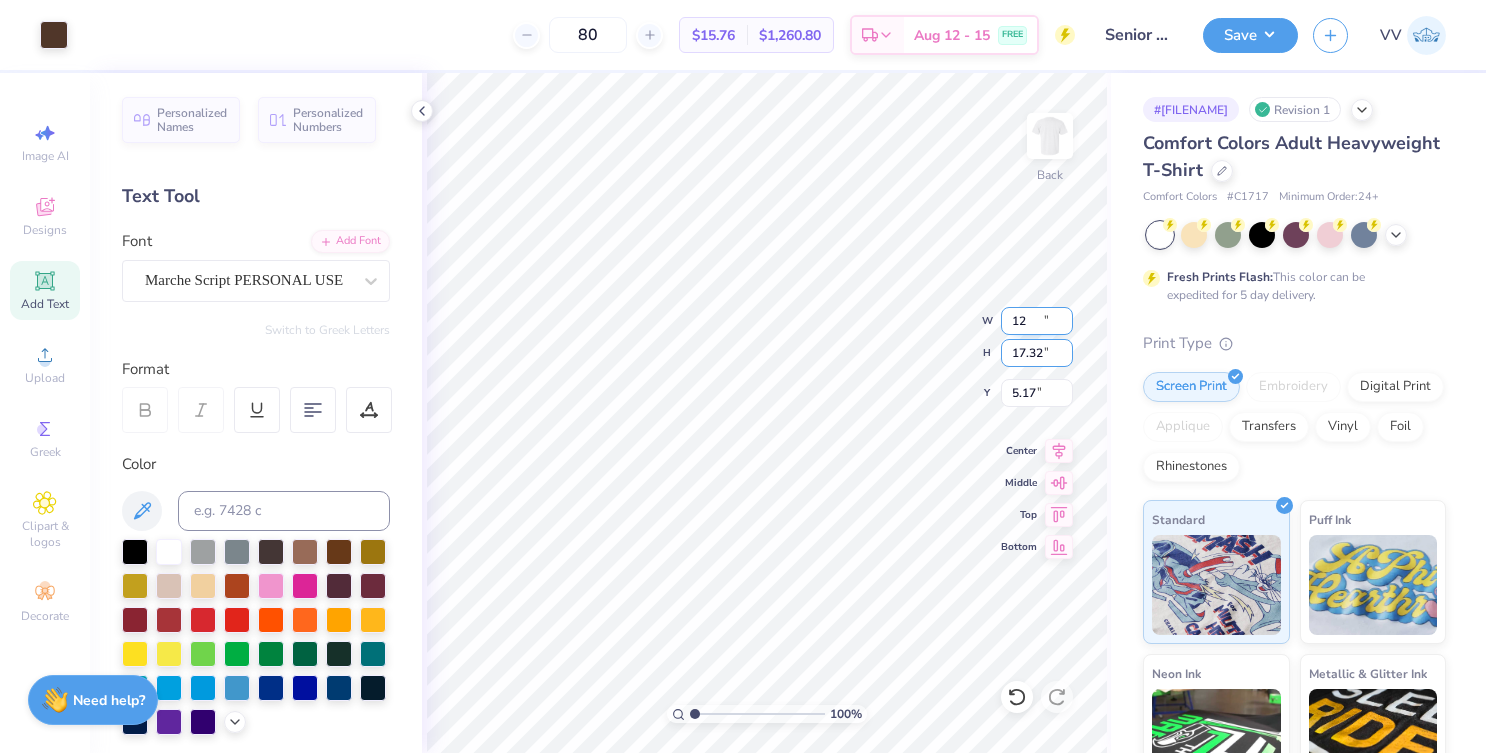 type on "12.00" 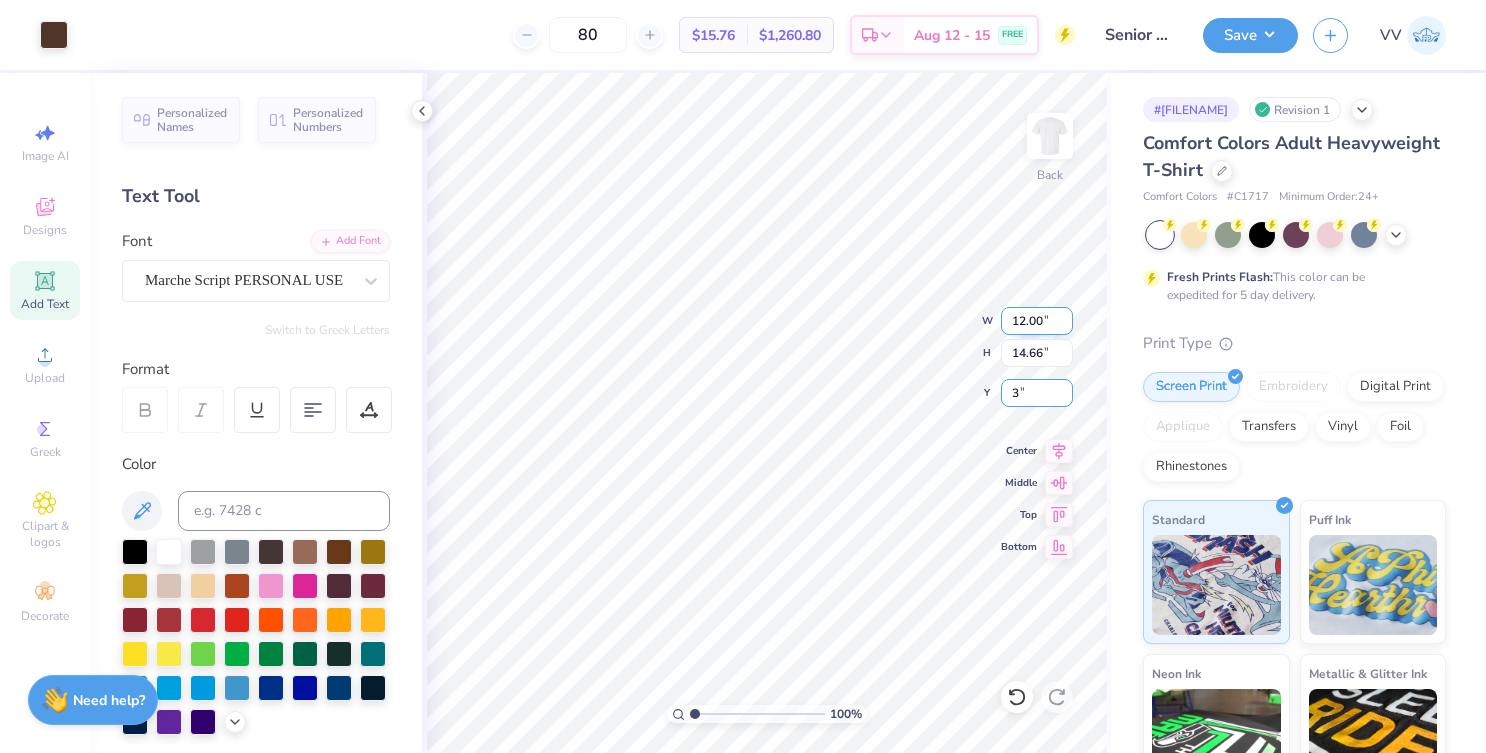 type on "3.00" 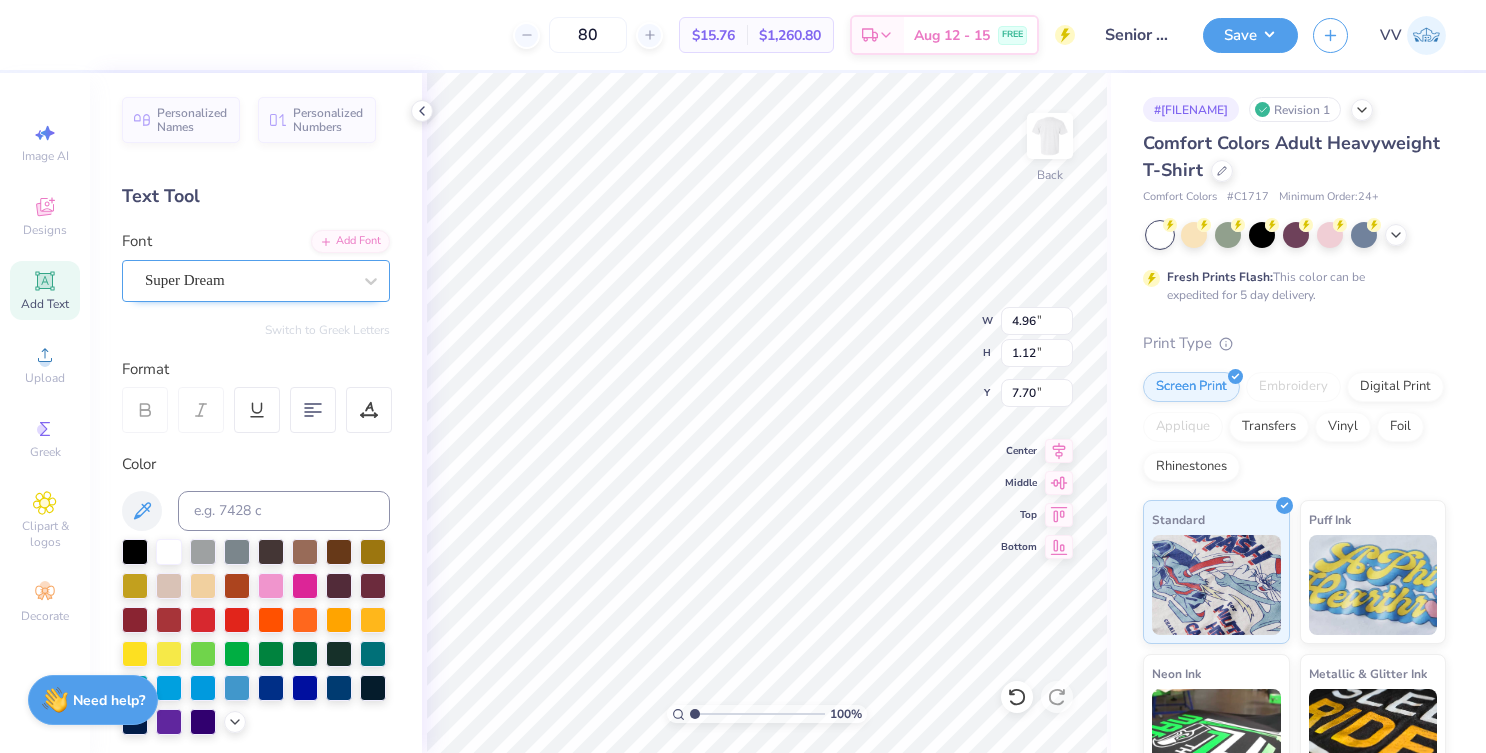 click on "Super Dream" at bounding box center (248, 280) 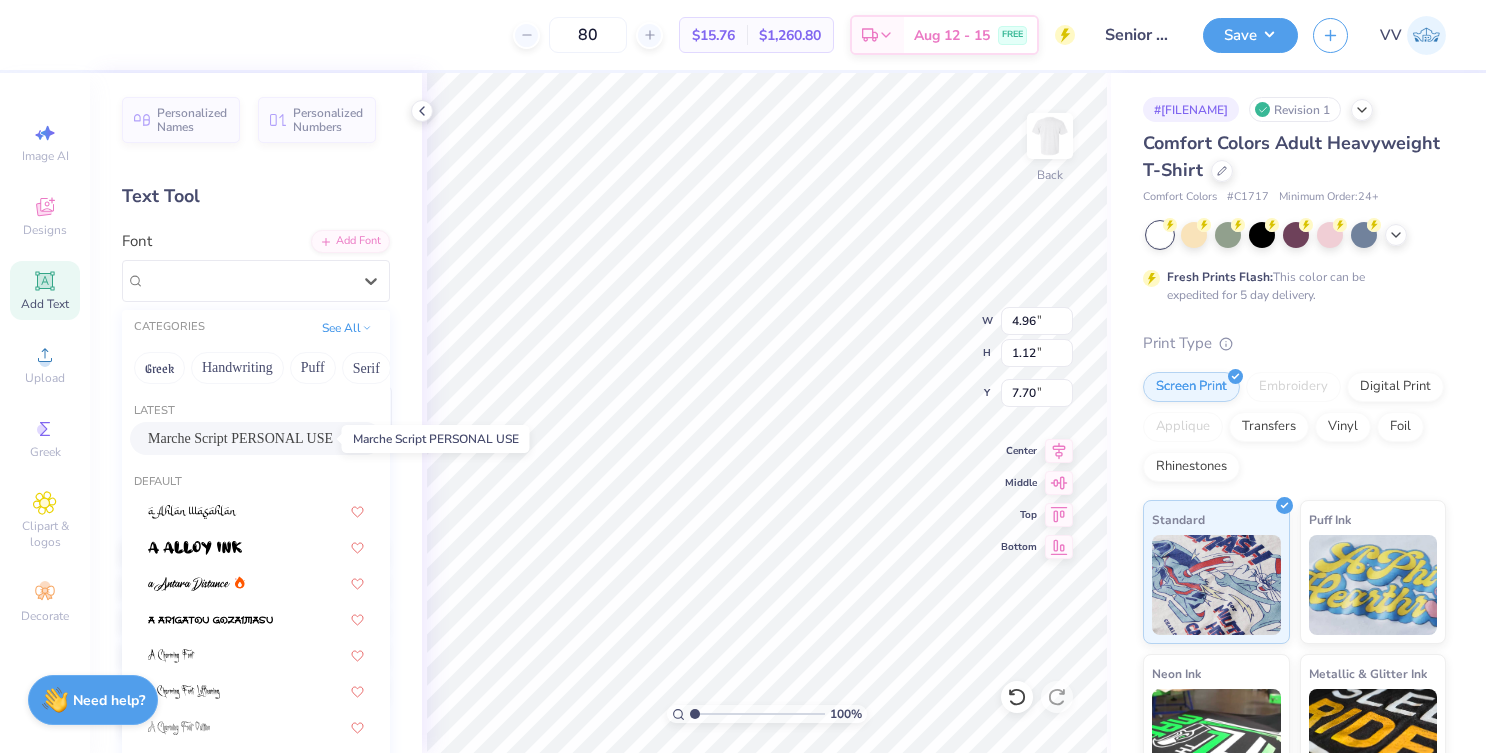 click on "Marche Script PERSONAL USE" at bounding box center (240, 438) 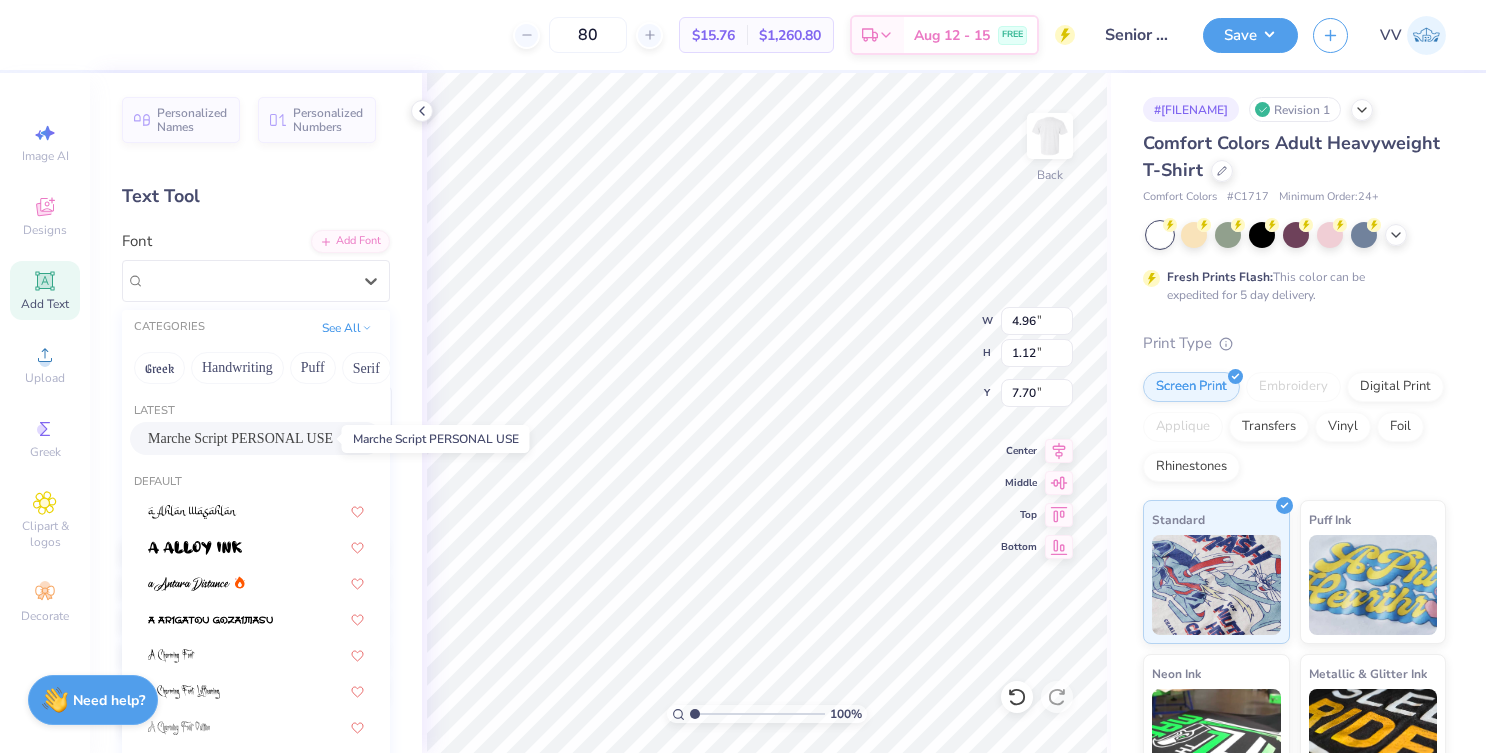 type on "4.97" 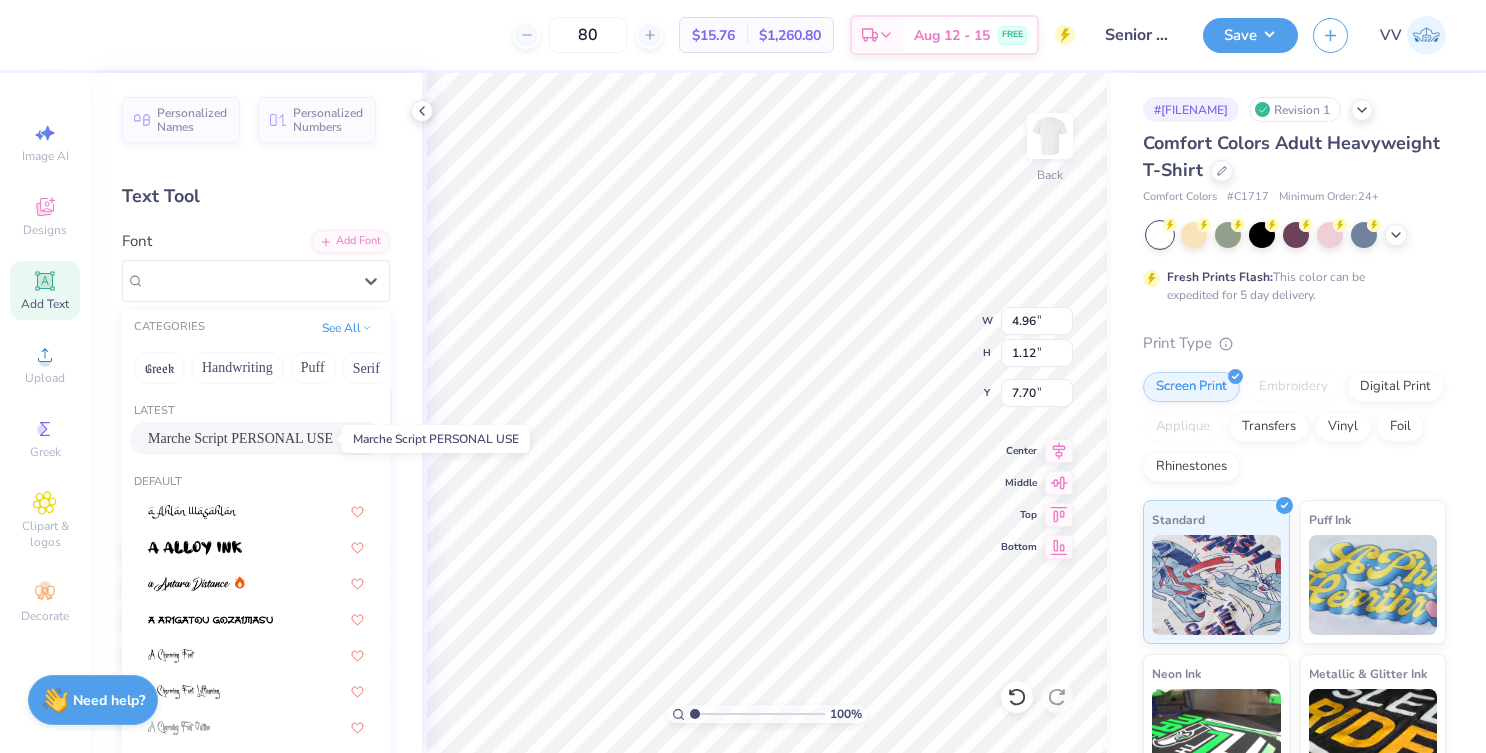type on "1.42" 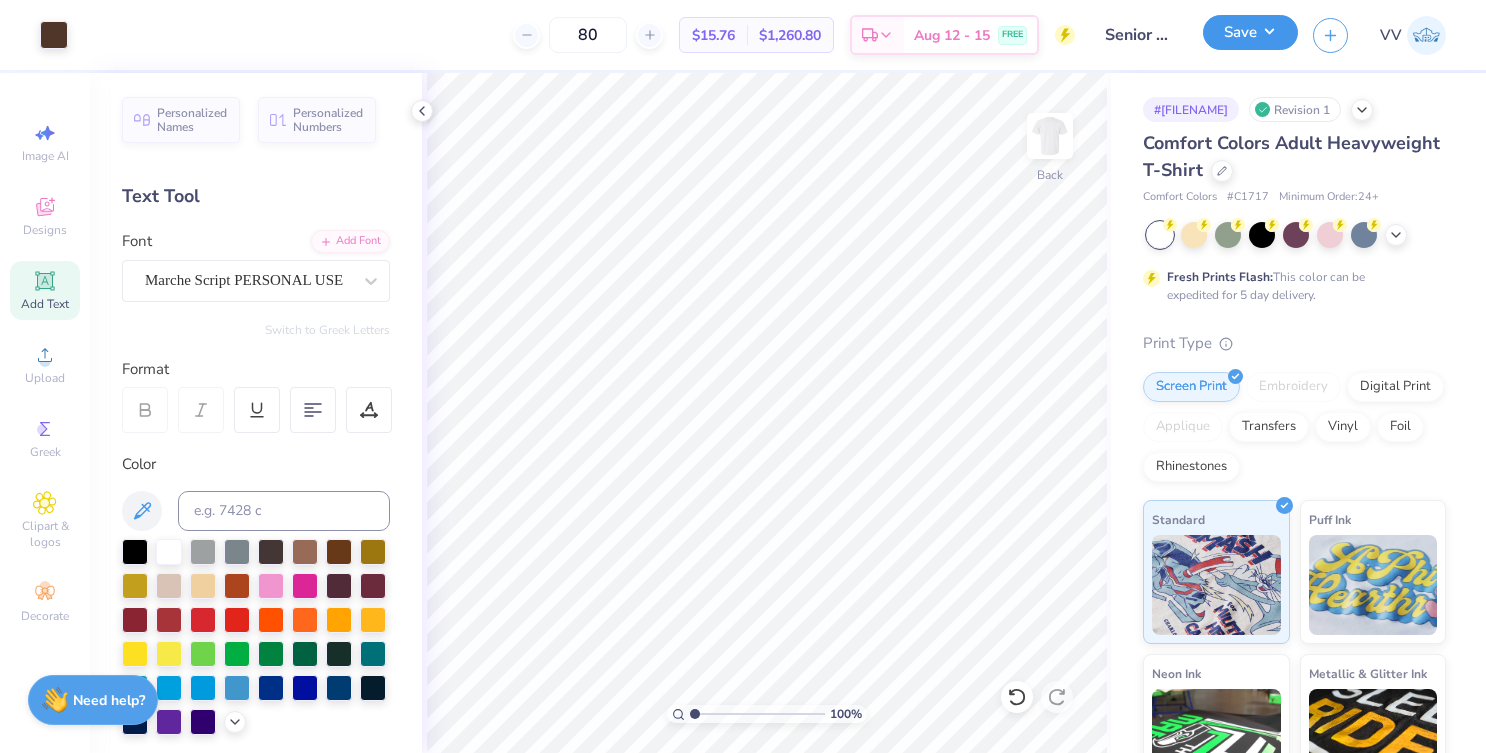 click on "Save" at bounding box center (1250, 32) 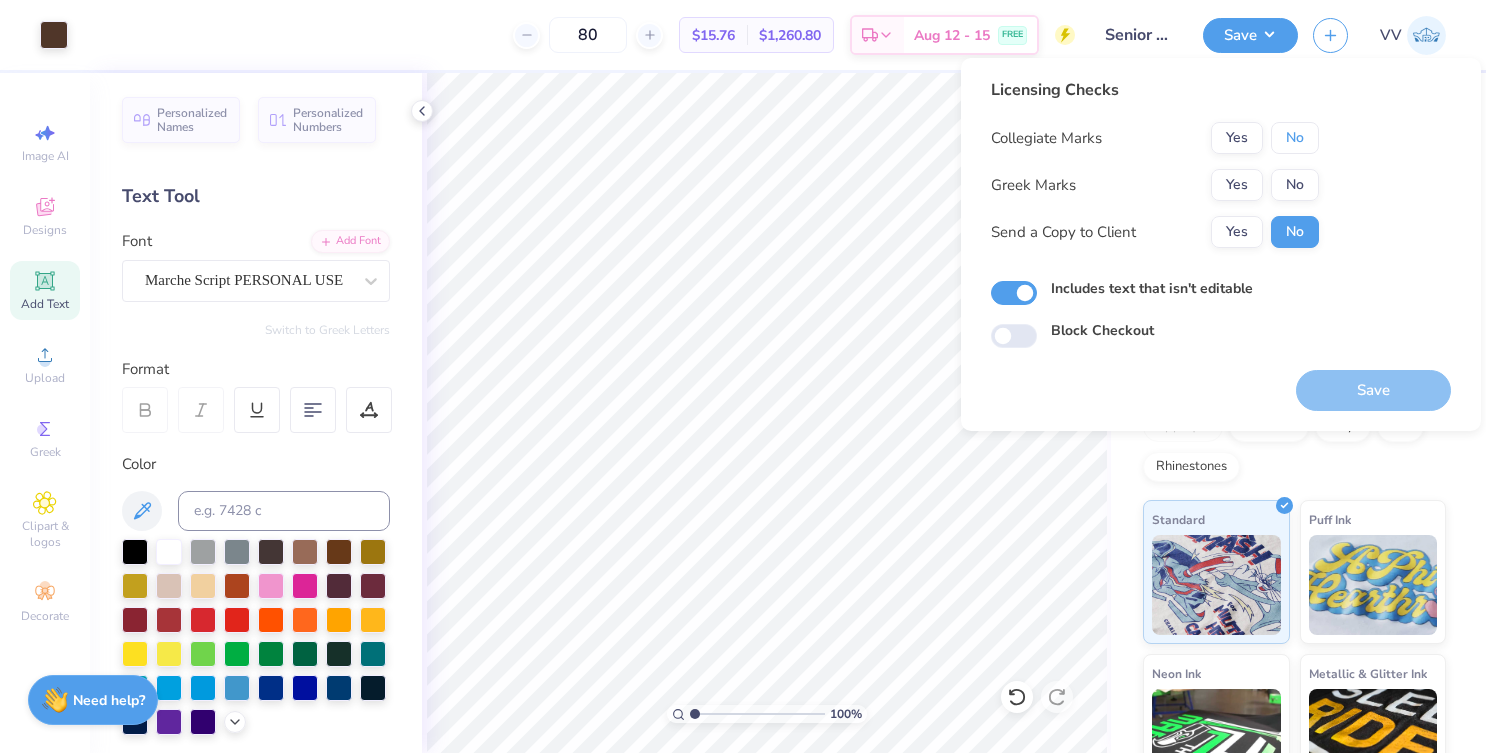 drag, startPoint x: 1280, startPoint y: 136, endPoint x: 1291, endPoint y: 163, distance: 29.15476 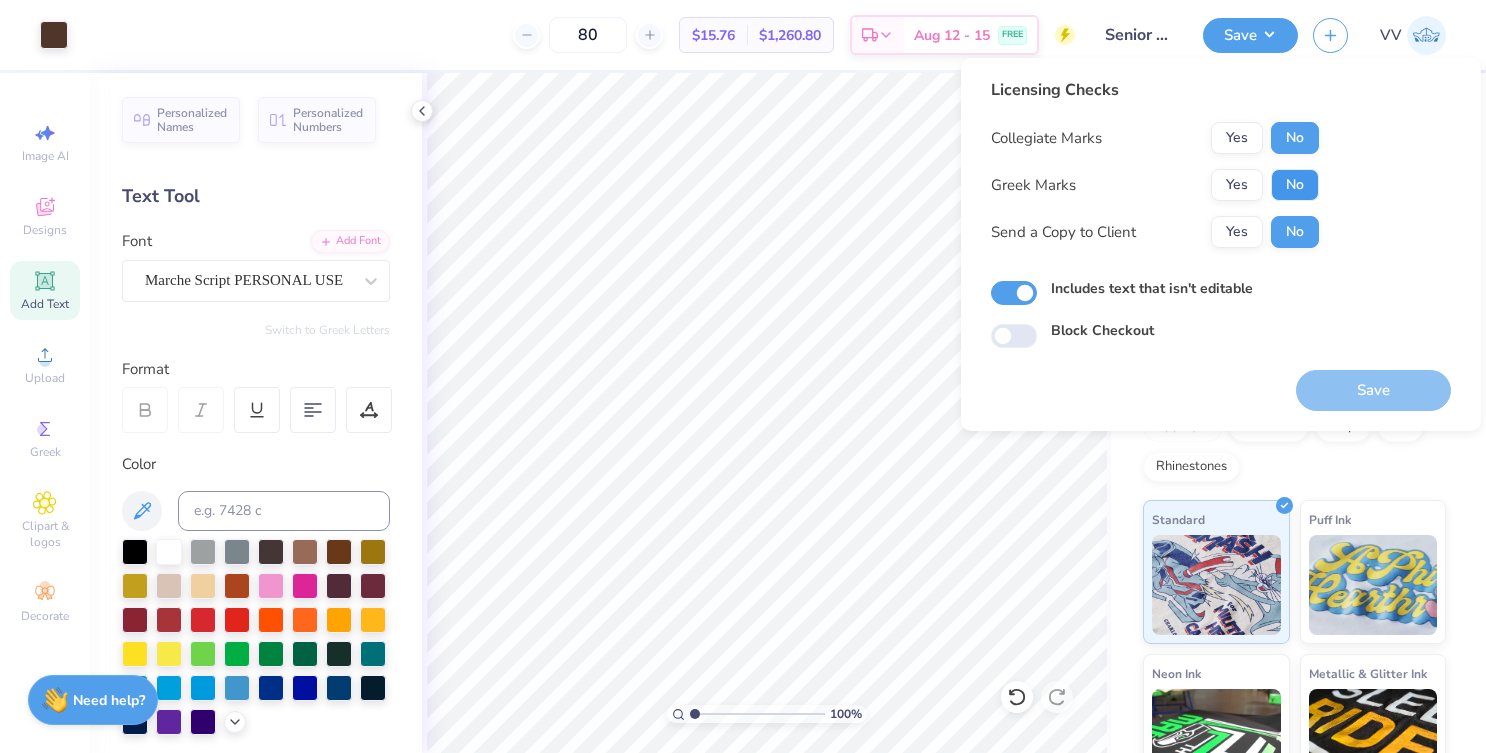 click on "No" at bounding box center [1295, 185] 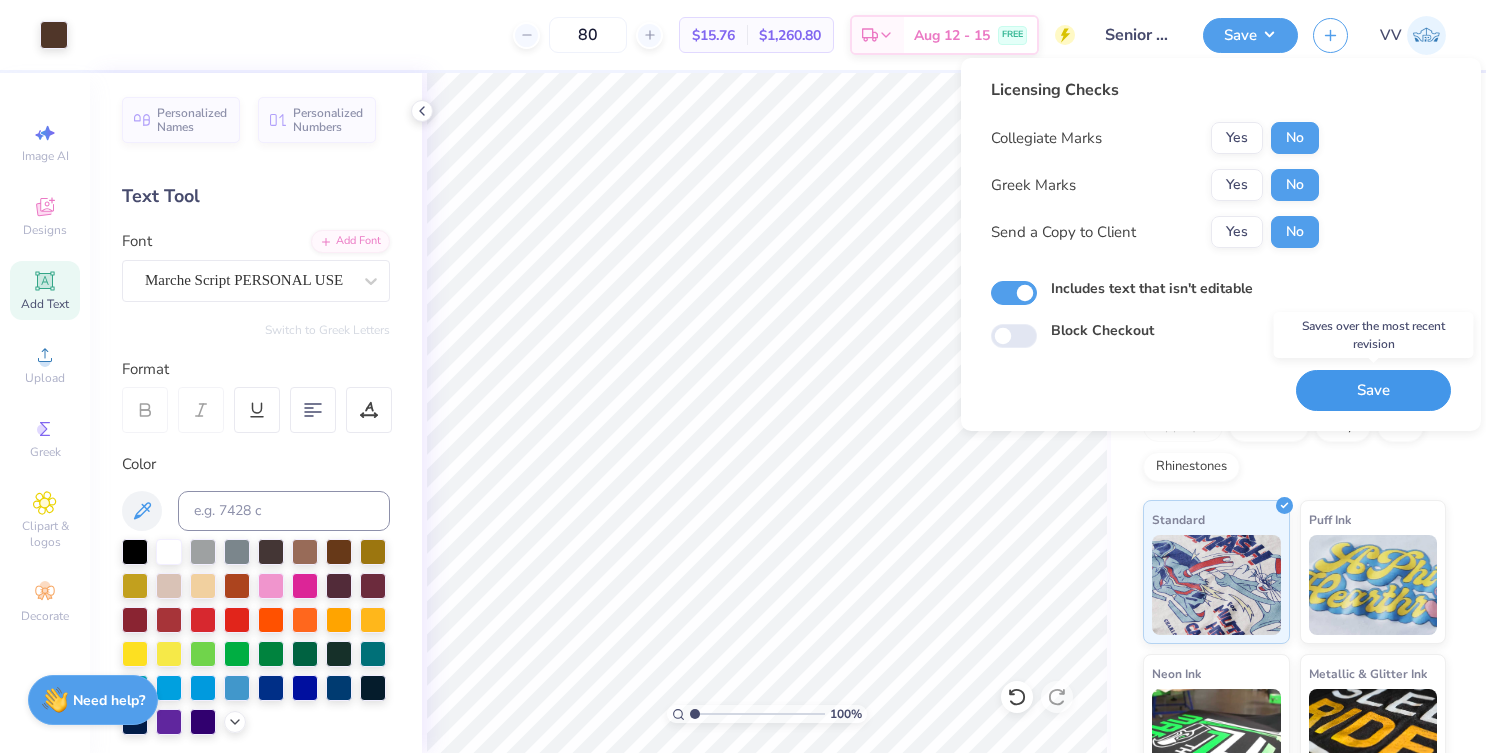 click on "Save" at bounding box center (1373, 390) 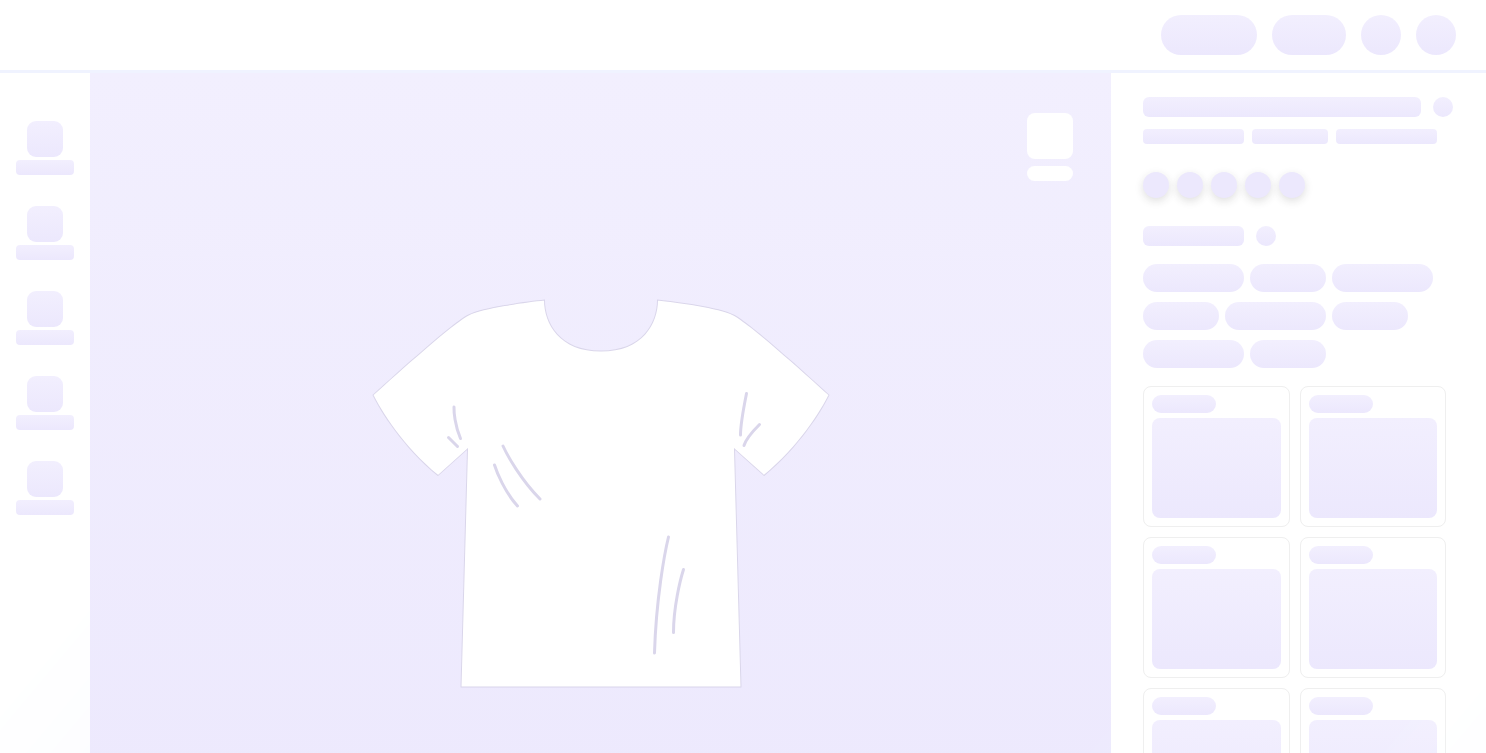 scroll, scrollTop: 0, scrollLeft: 0, axis: both 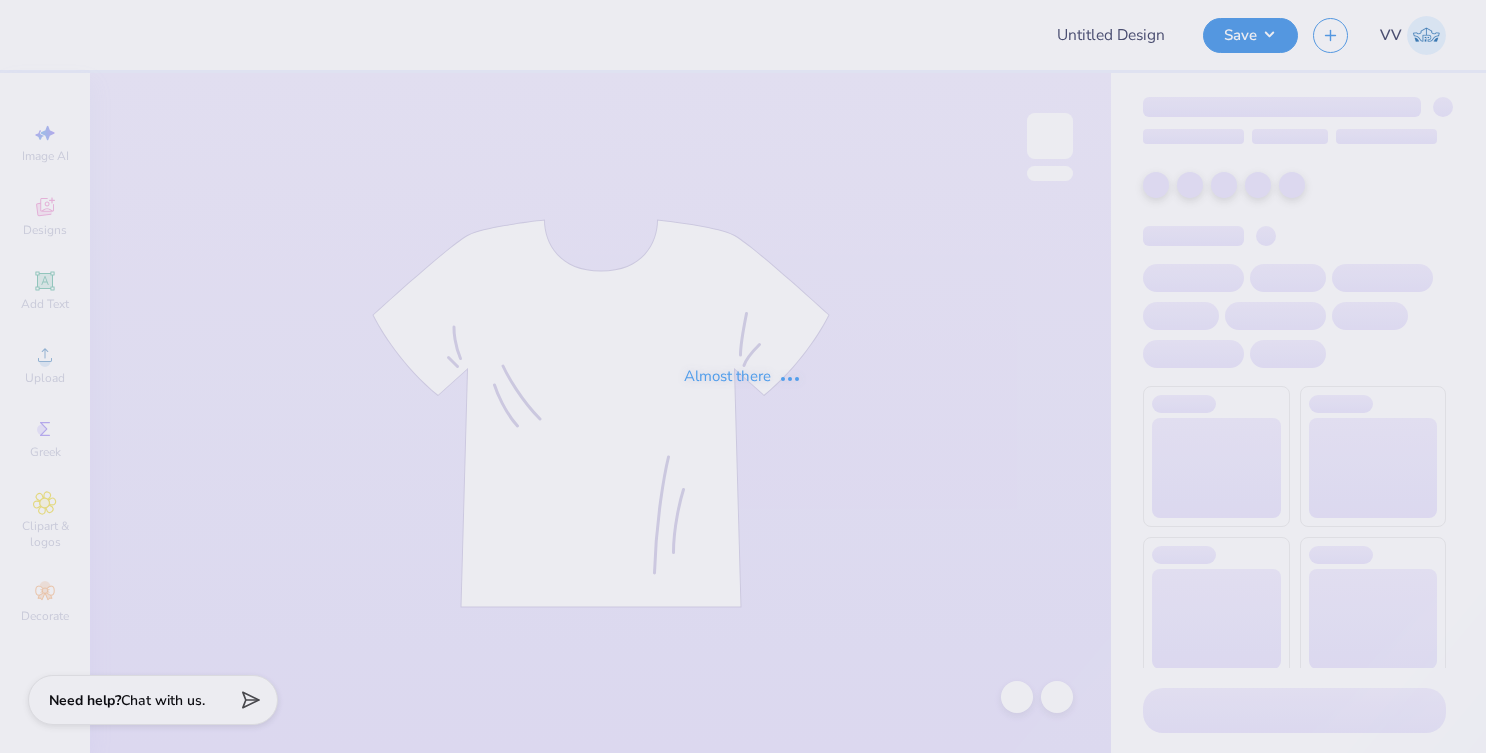 type on "Kaden Meisel : Texas Tech University" 